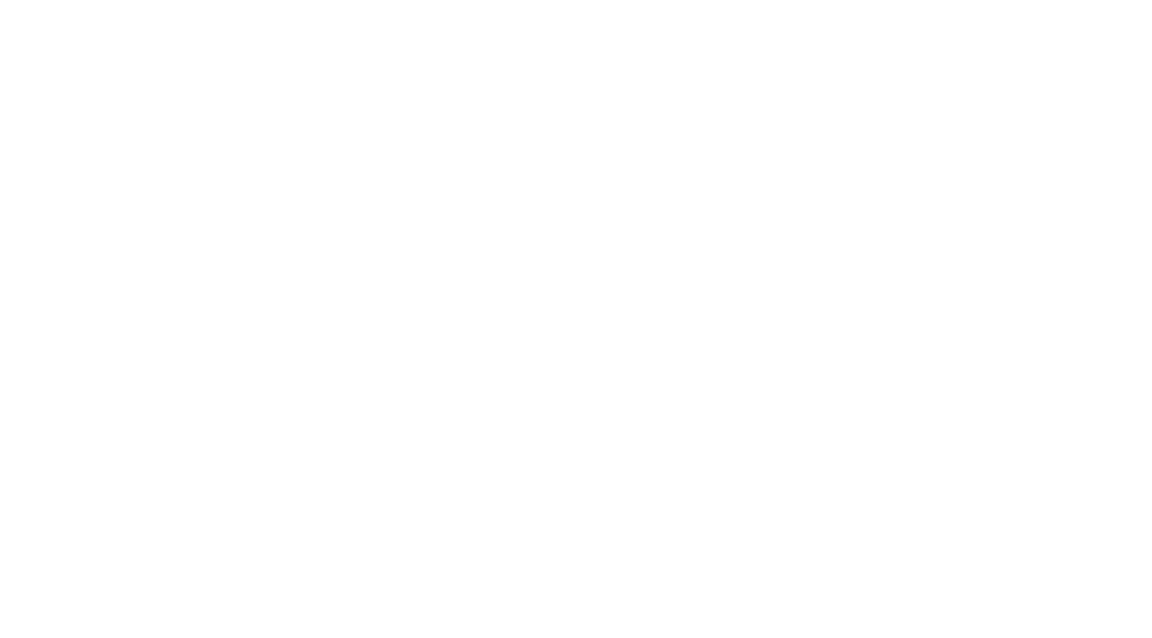 scroll, scrollTop: 0, scrollLeft: 0, axis: both 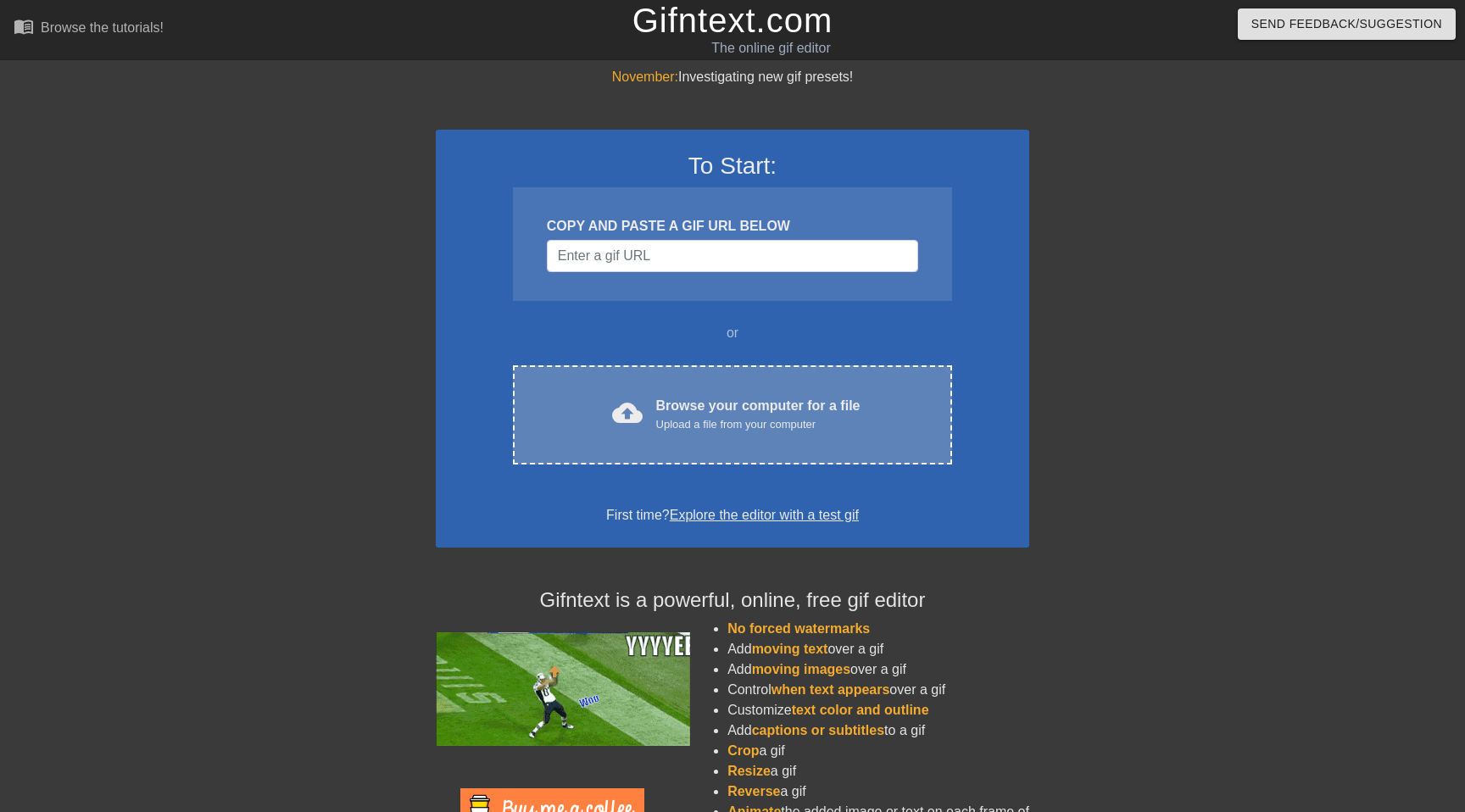 click on "Upload a file from your computer" at bounding box center (758, 425) 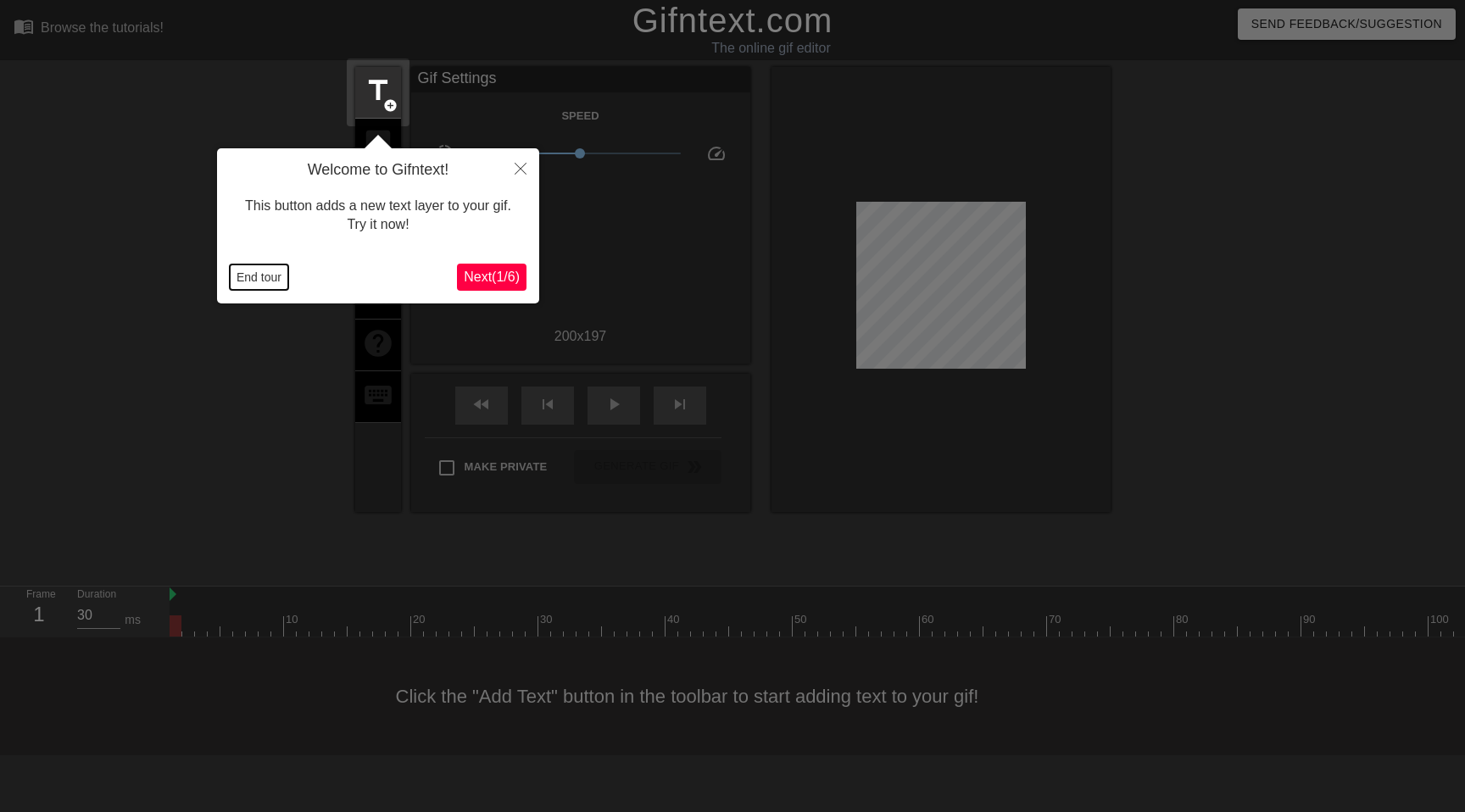 click on "End tour" at bounding box center (259, 277) 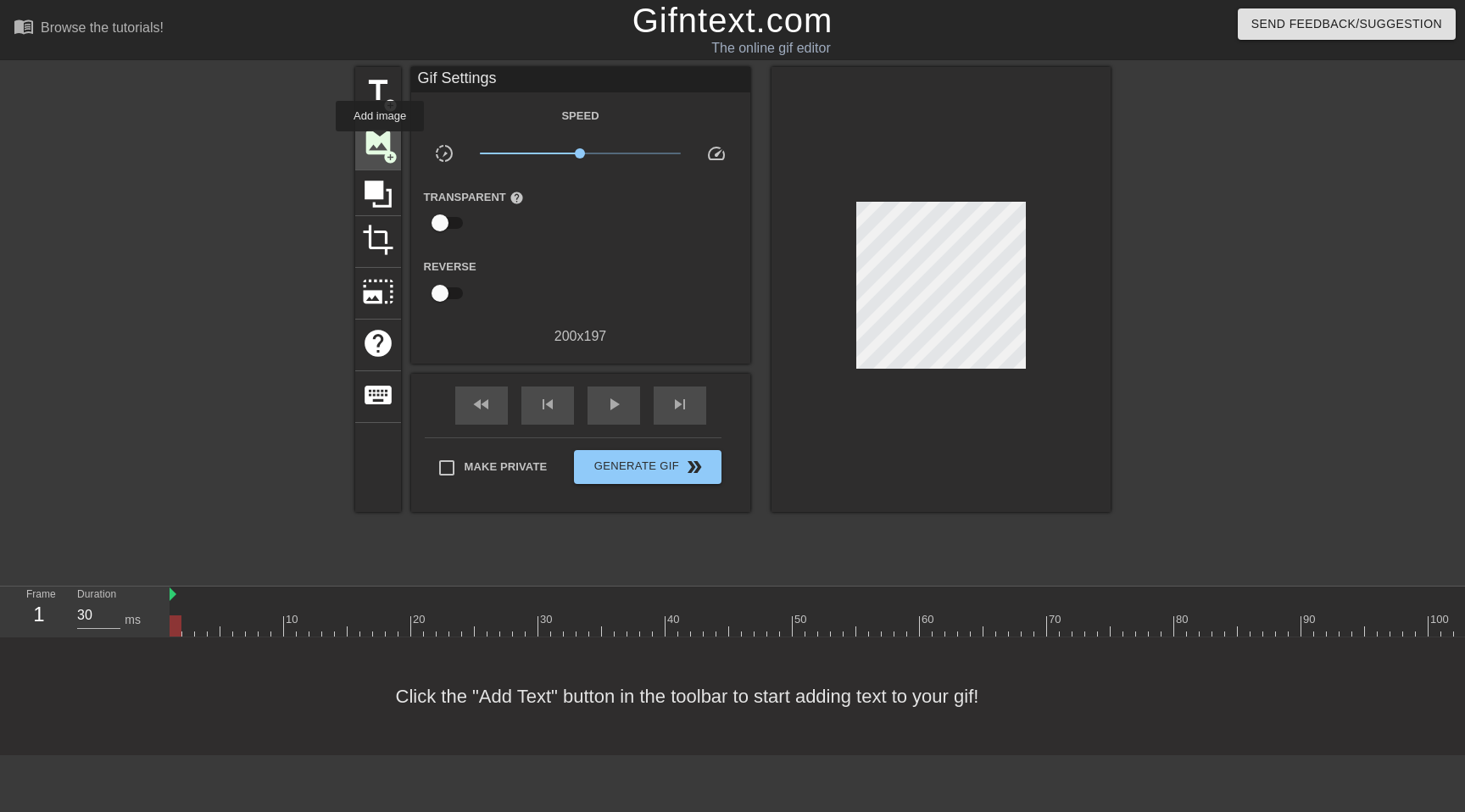 click on "image" at bounding box center [378, 142] 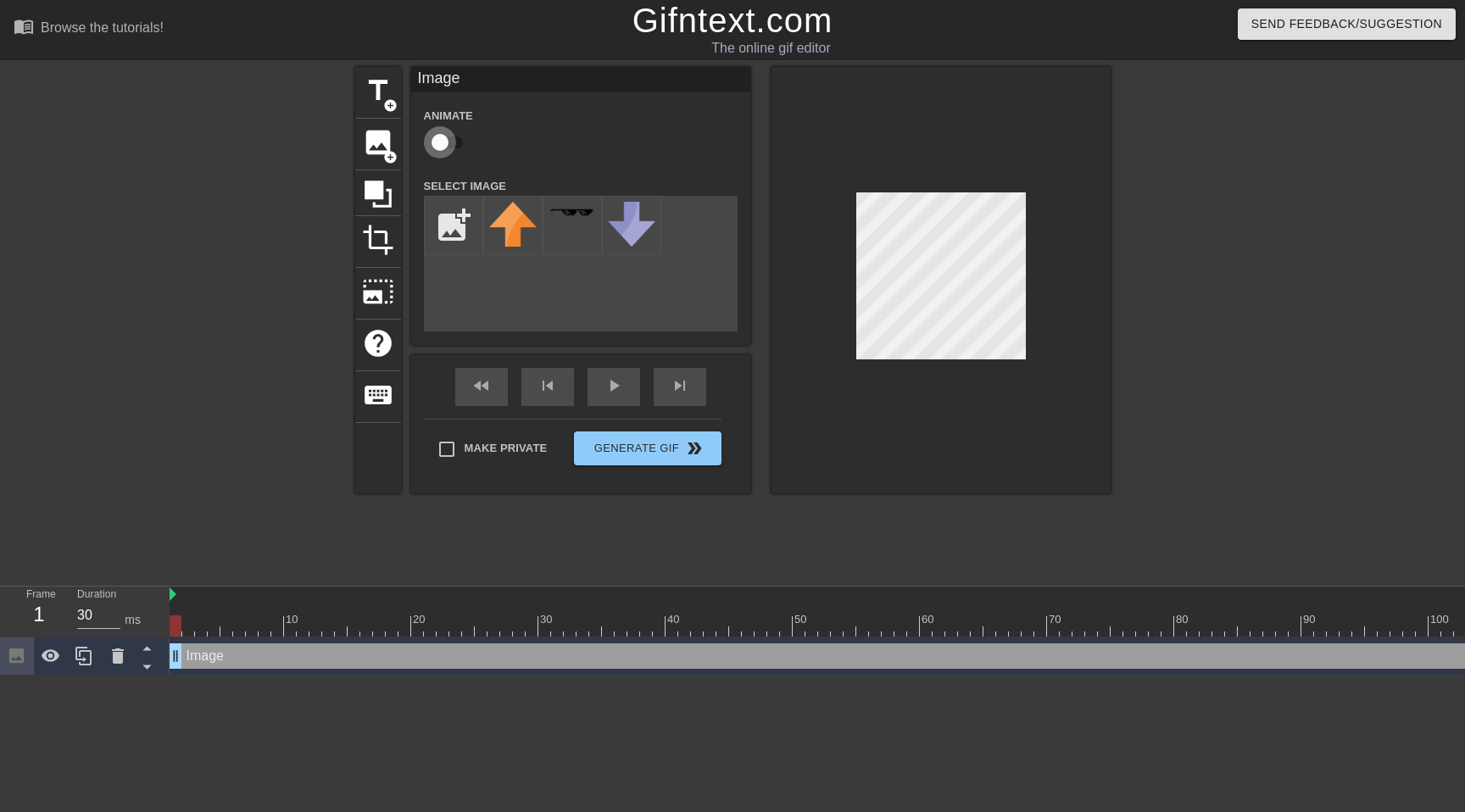 click at bounding box center (440, 142) 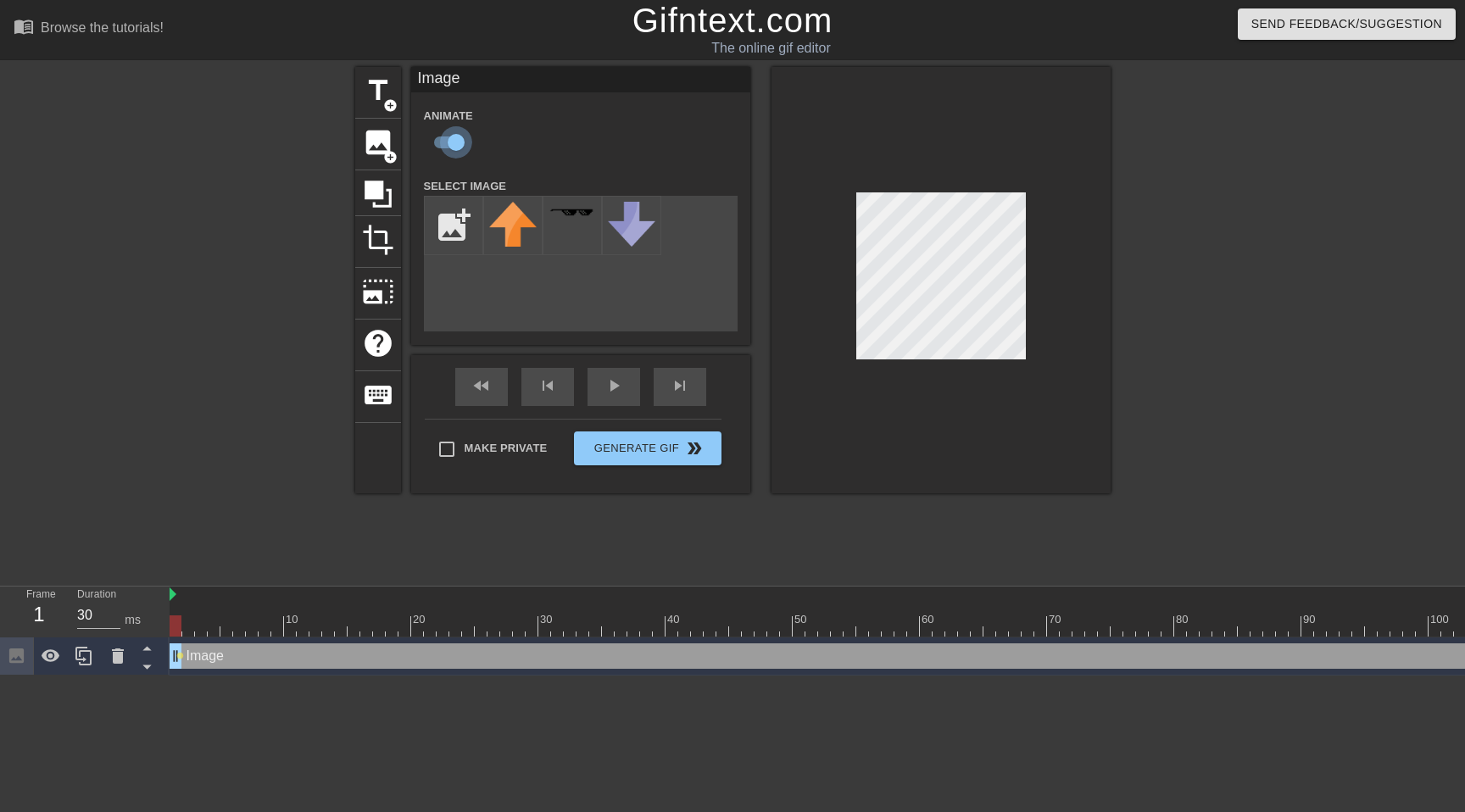click at bounding box center (456, 142) 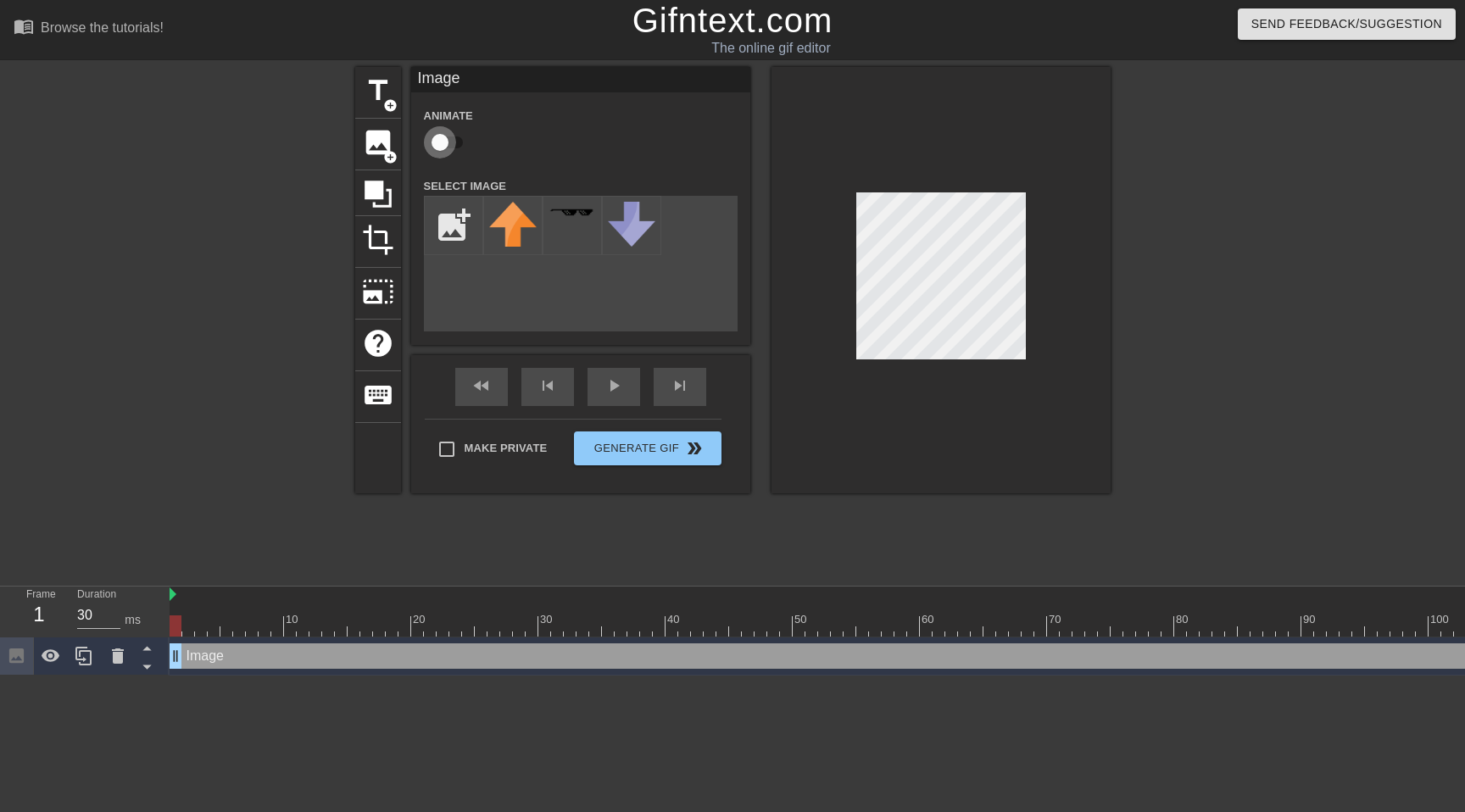 click at bounding box center (440, 142) 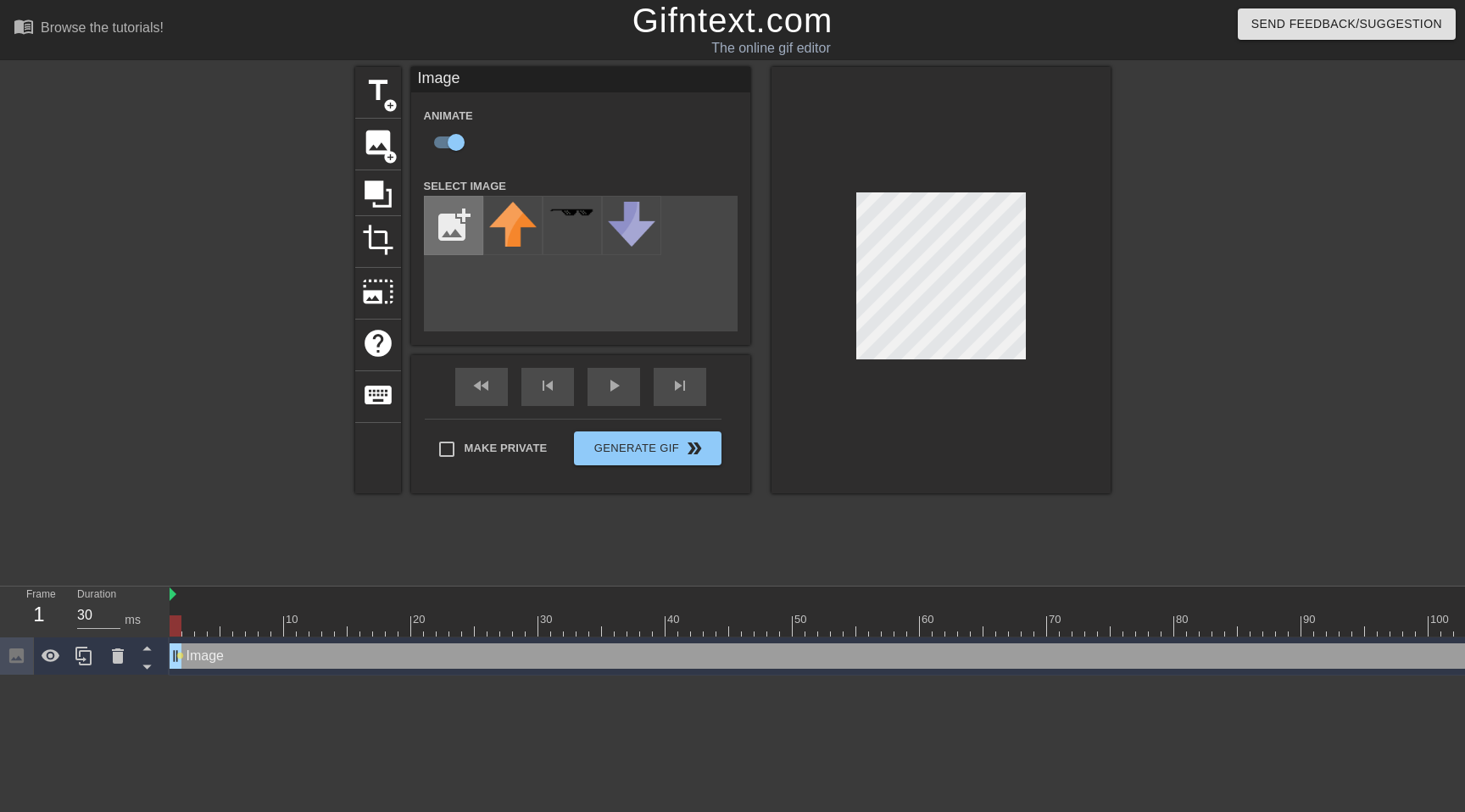 click at bounding box center [454, 225] 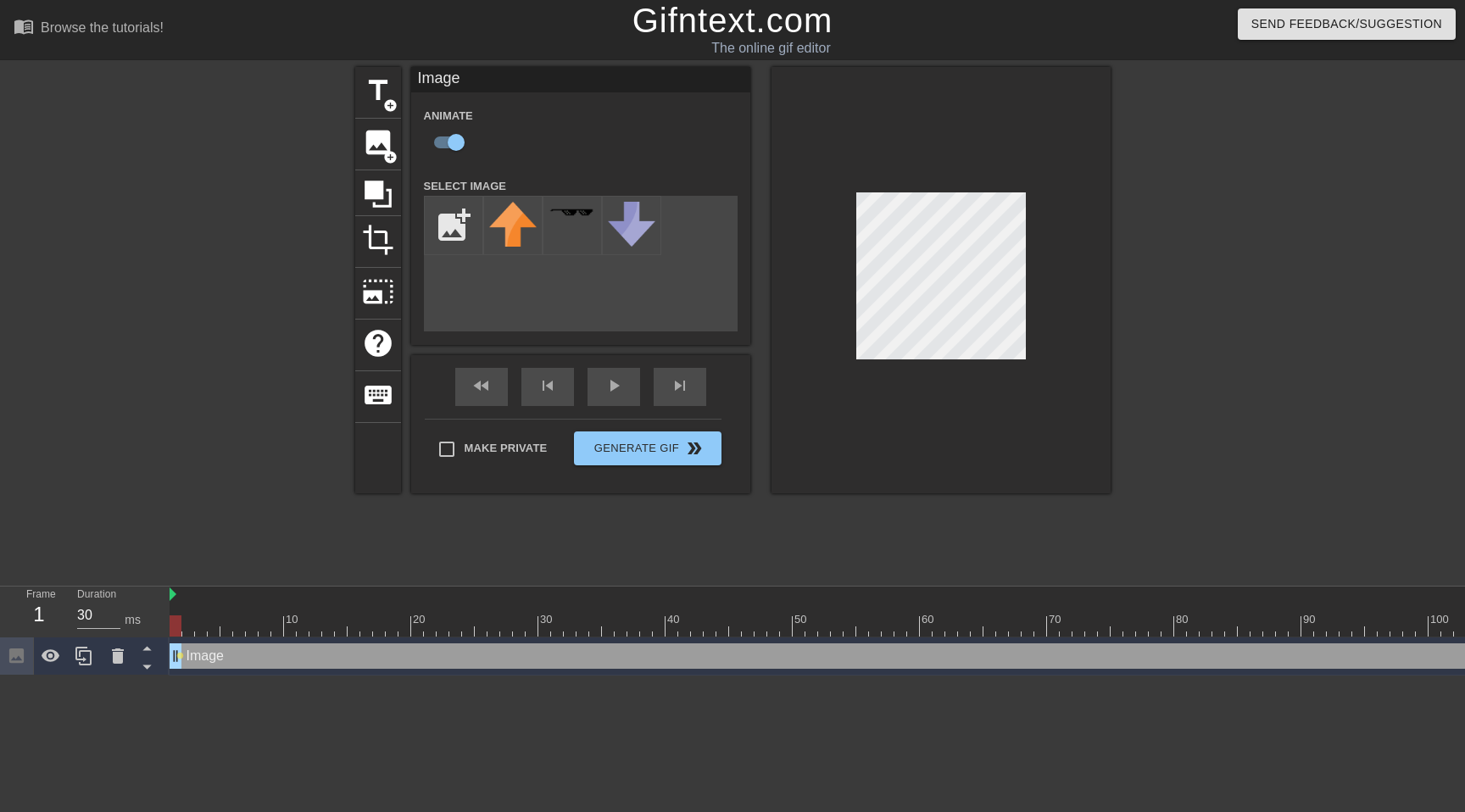 type on "C:\fakepath\text-1754492667759.png" 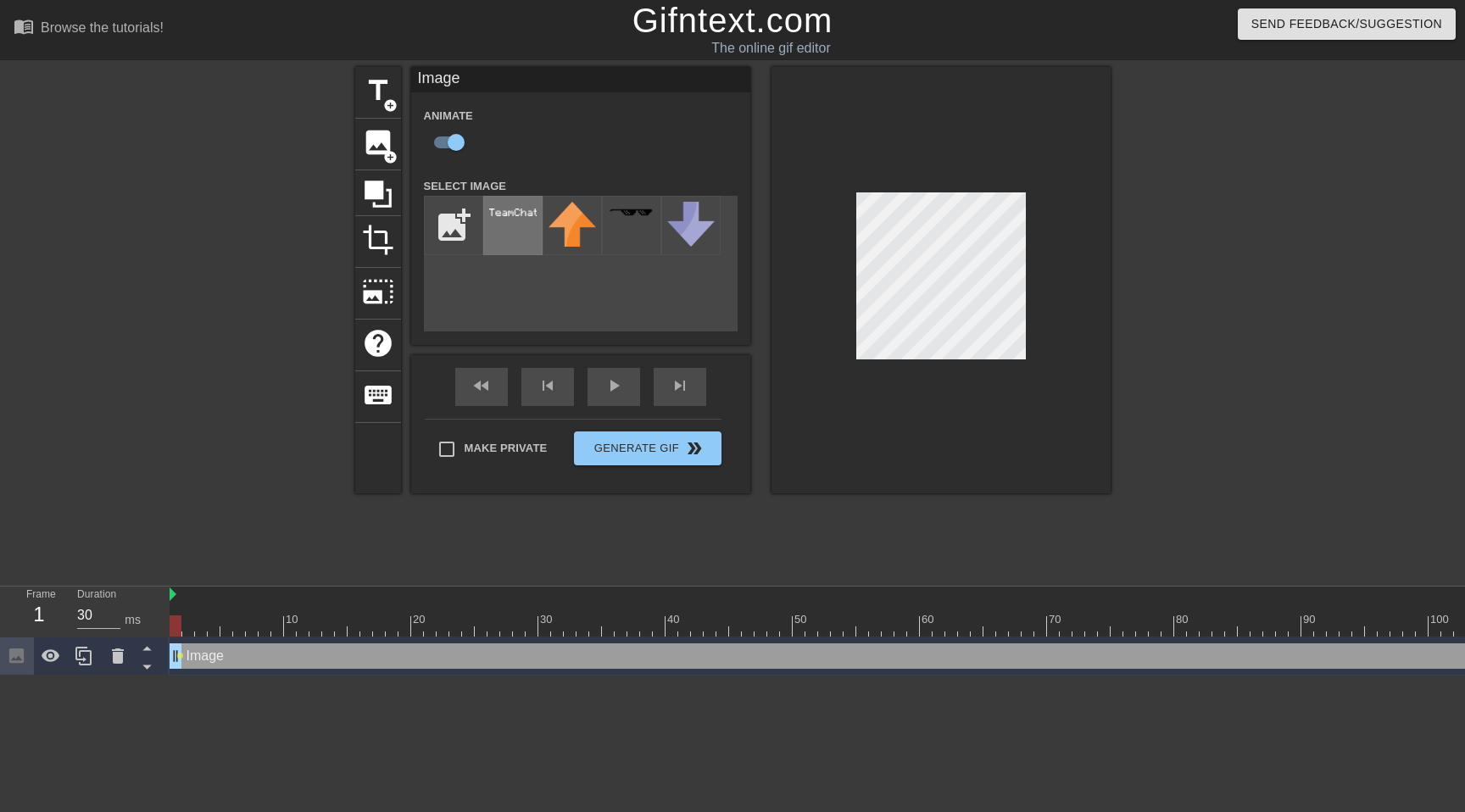 click at bounding box center [513, 225] 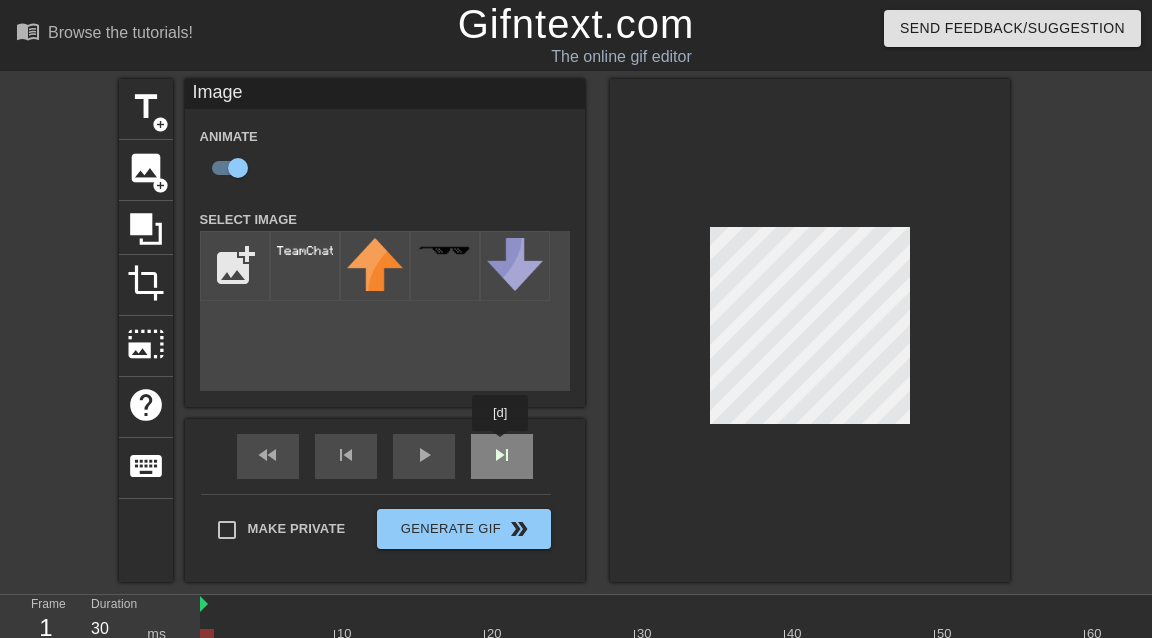 click on "fast_rewind skip_previous play_arrow skip_next" at bounding box center (385, 456) 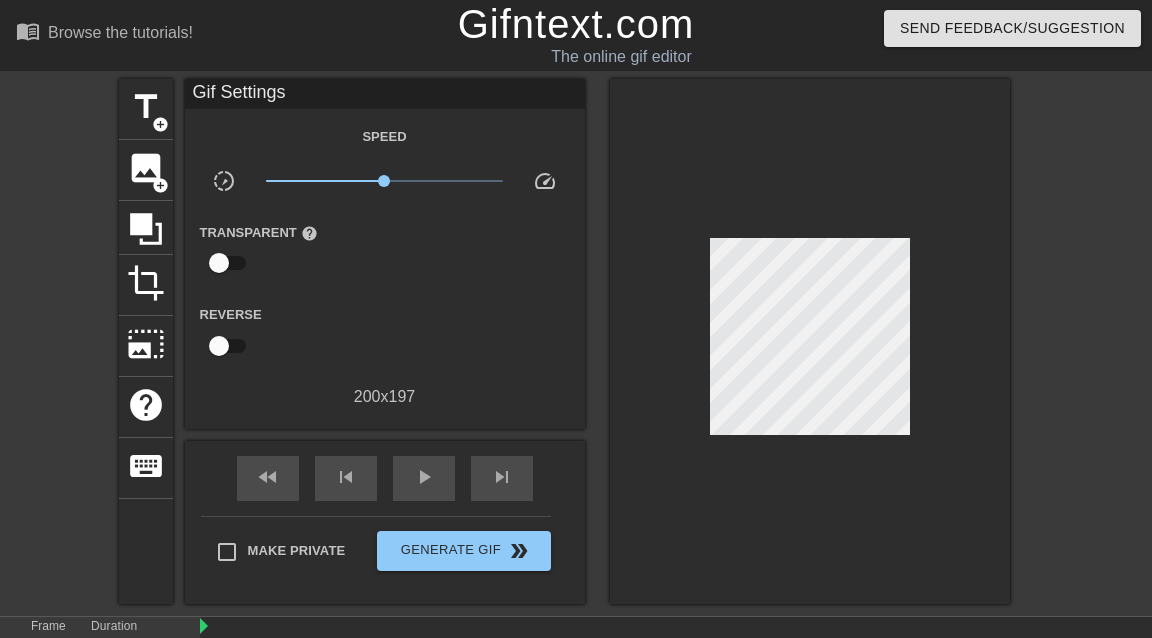 click on "title add_circle image add_circle crop photo_size_select_large help keyboard Gif Settings Speed slow_motion_video x1.00 speed Transparent help Reverse 200 x 197 fast_rewind skip_previous play_arrow skip_next Make Private Generate Gif double_arrow" at bounding box center [576, 341] 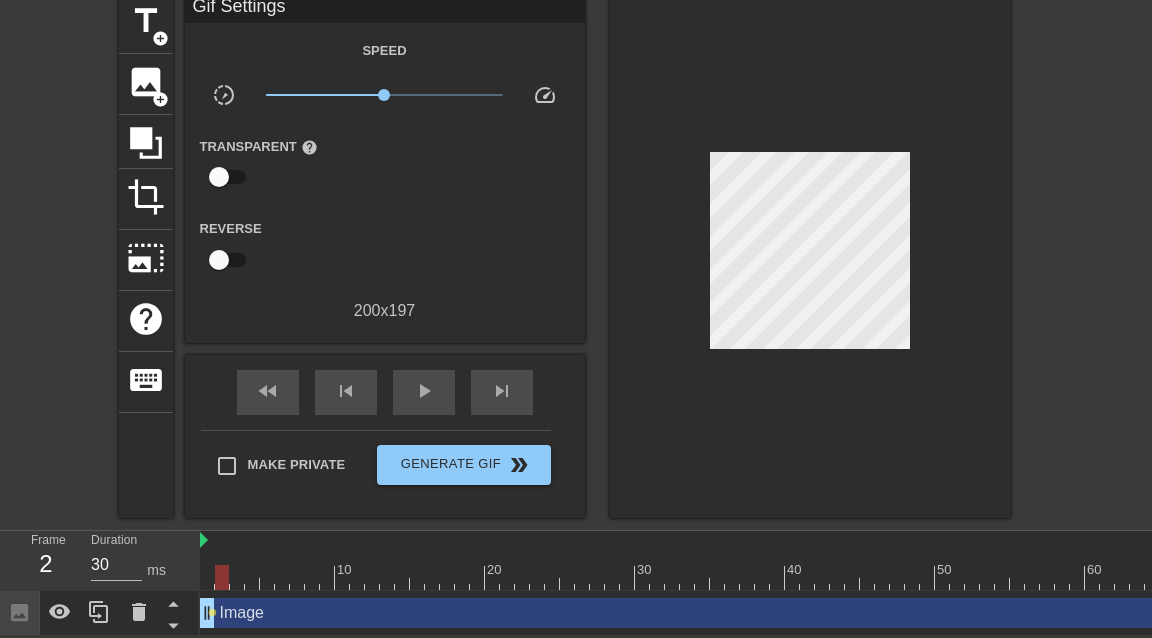 click at bounding box center [1040, 577] 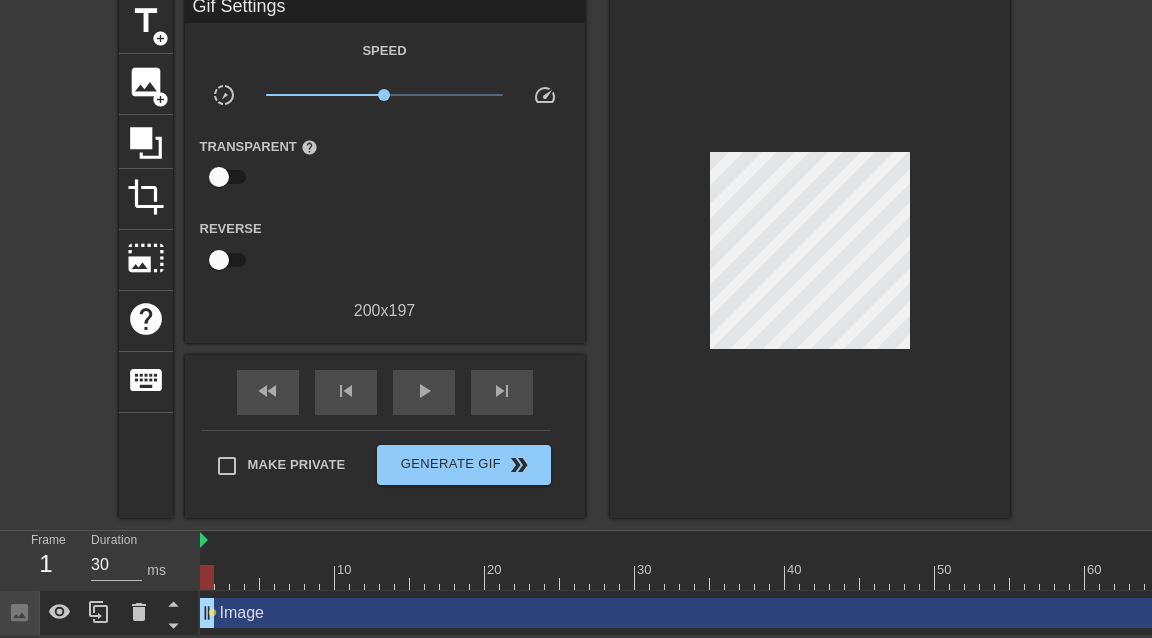 click at bounding box center [1040, 577] 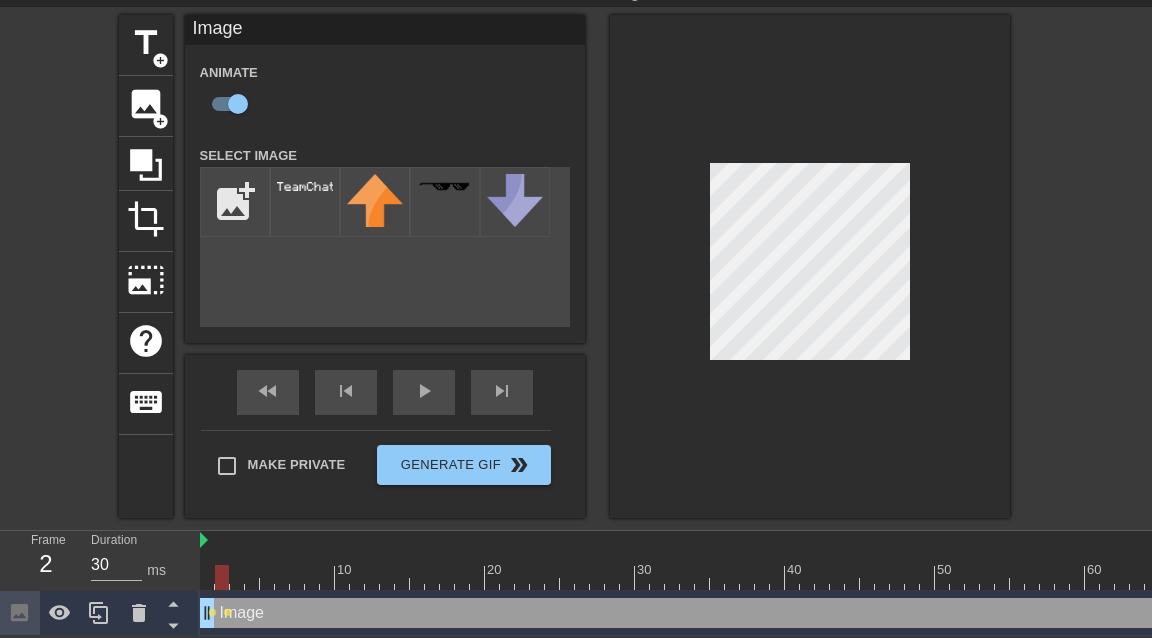scroll, scrollTop: 64, scrollLeft: 0, axis: vertical 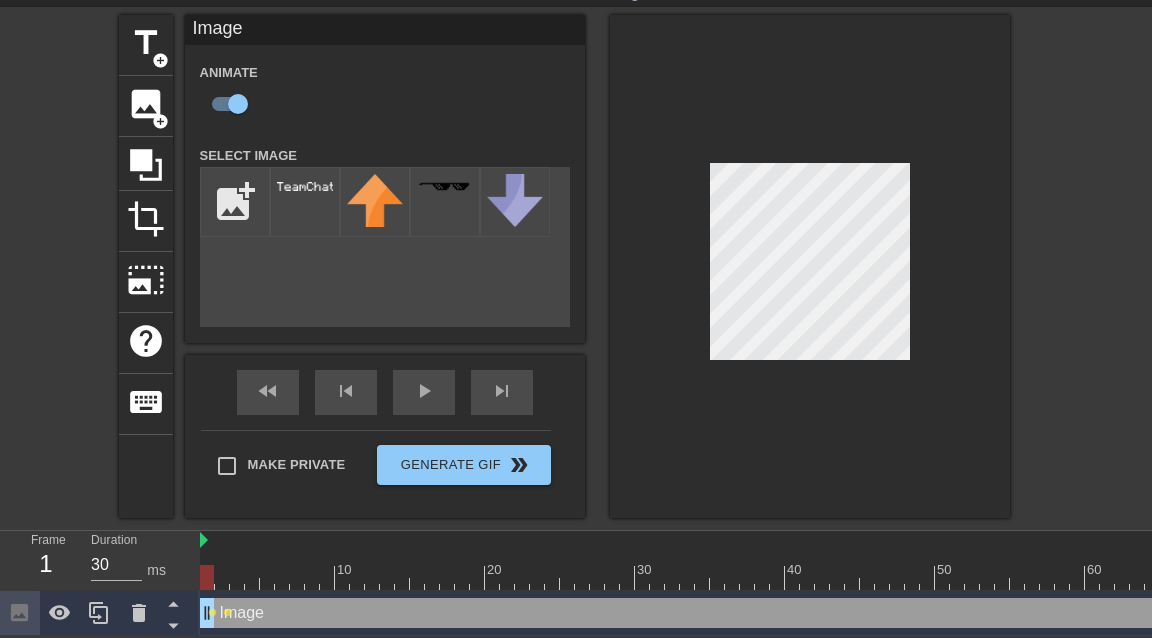 click at bounding box center [1040, 577] 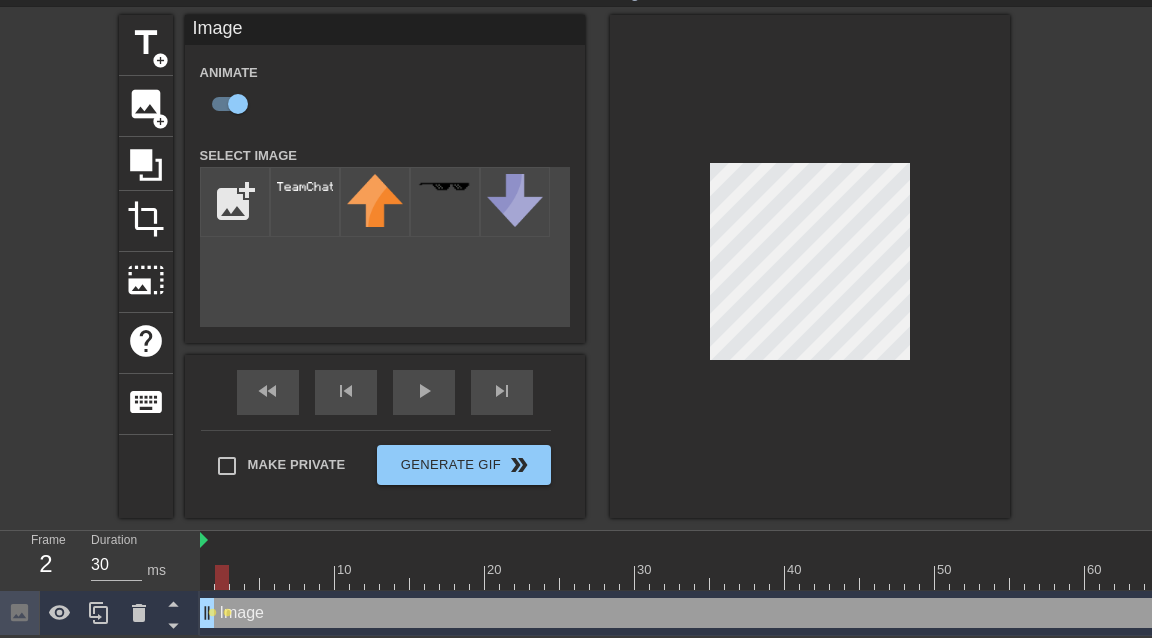 click at bounding box center [1040, 577] 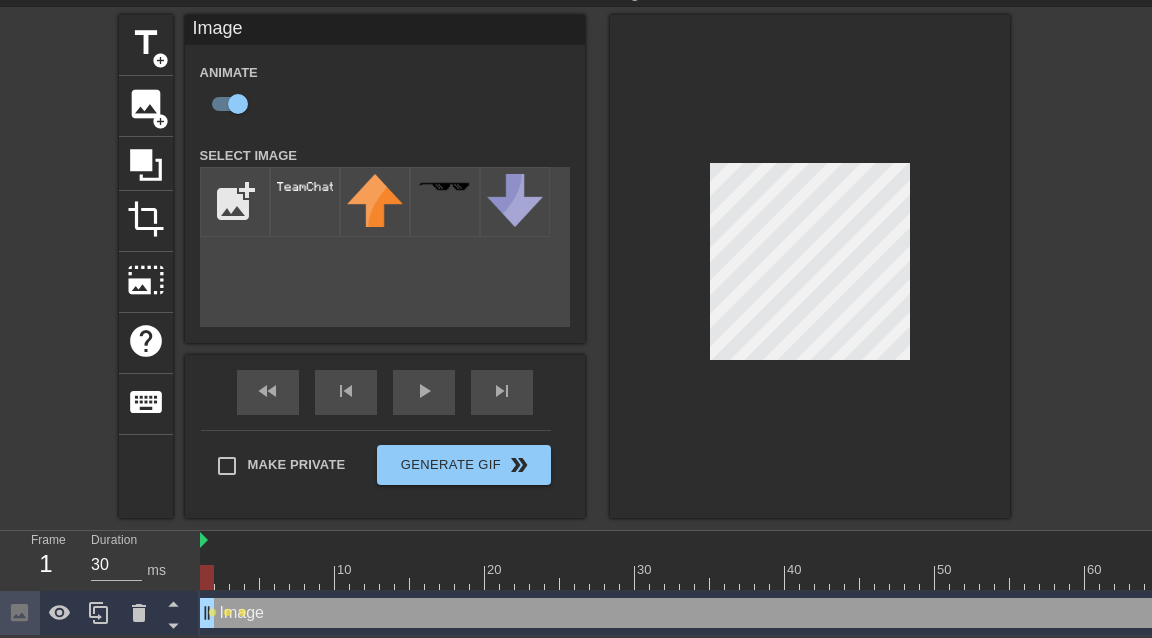 click at bounding box center [1040, 577] 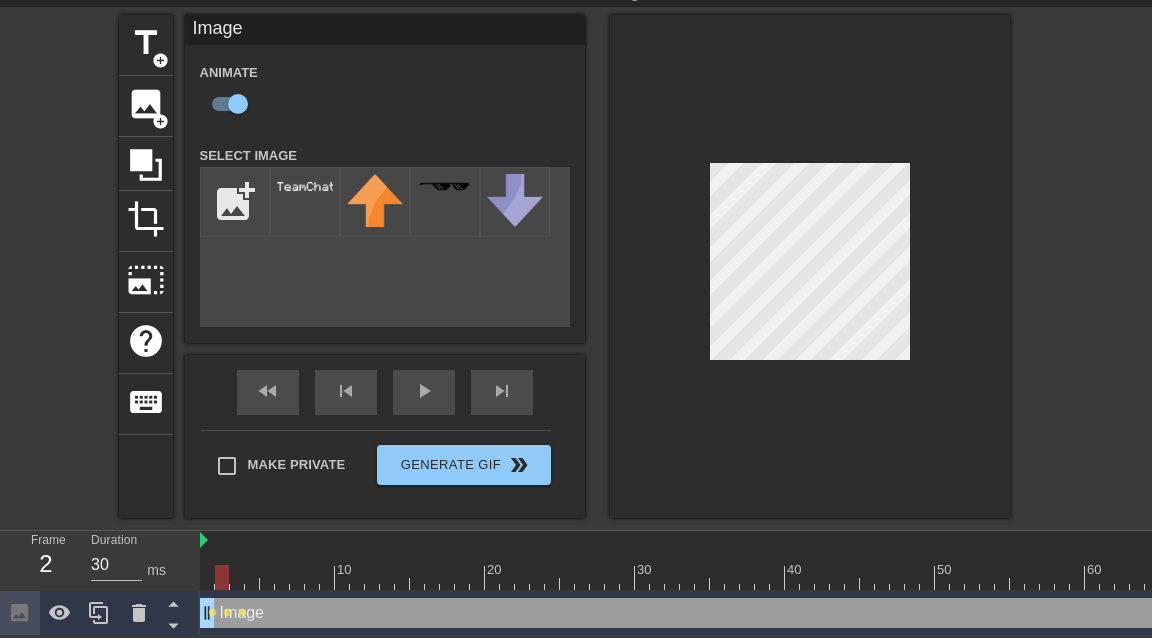 click at bounding box center [1040, 577] 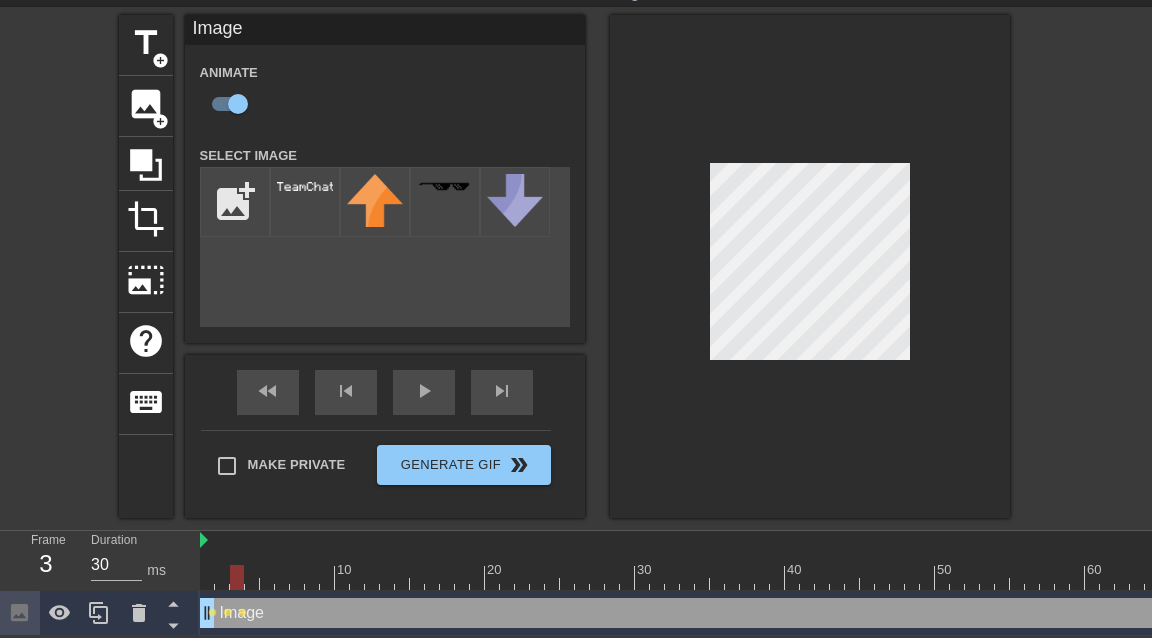 click at bounding box center [1040, 577] 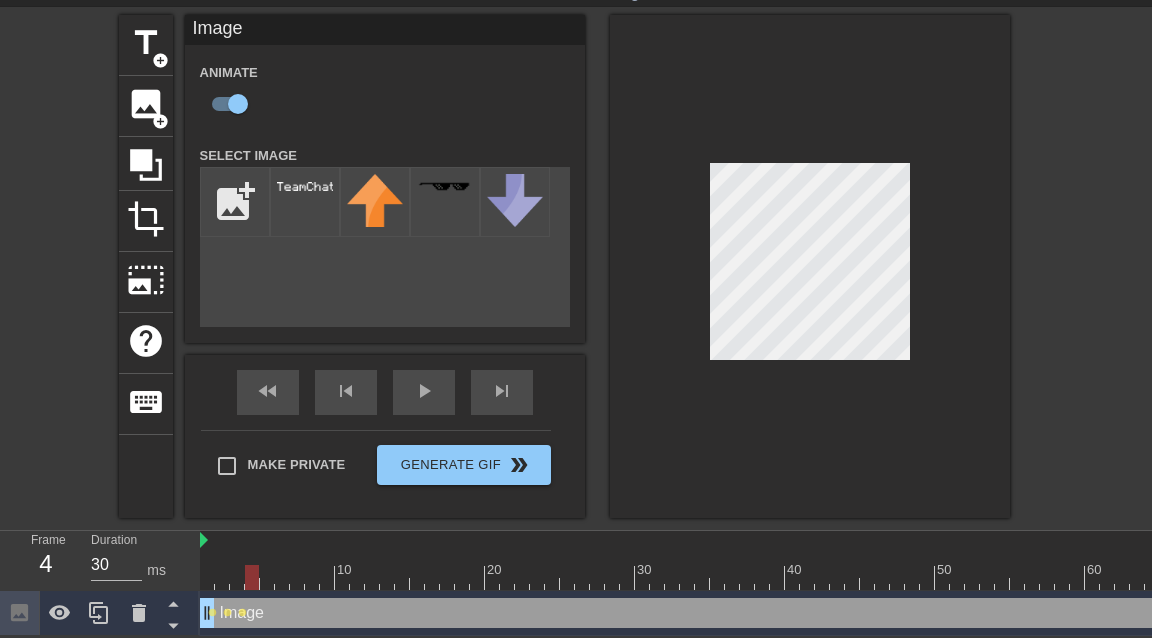 click at bounding box center [1040, 577] 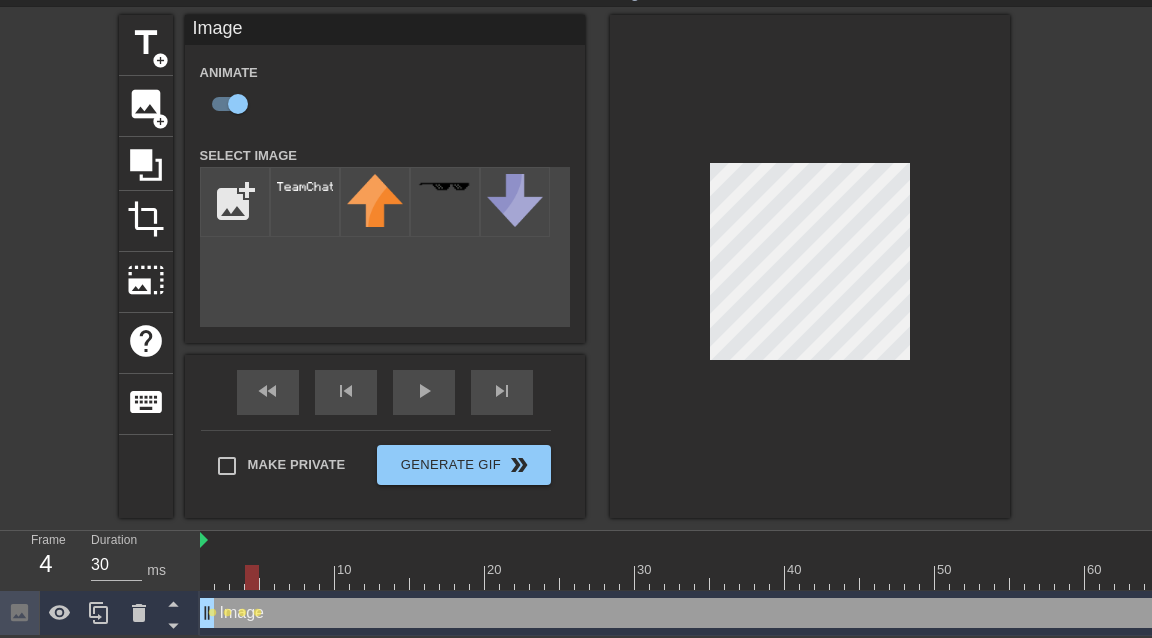 click at bounding box center [1040, 577] 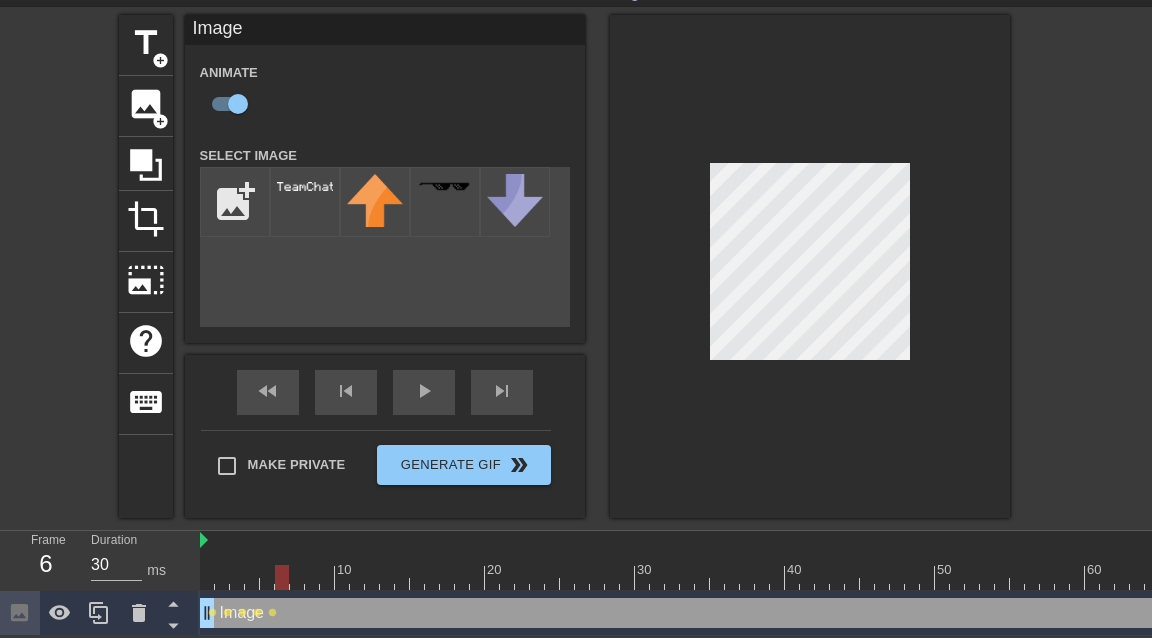 click at bounding box center [1040, 577] 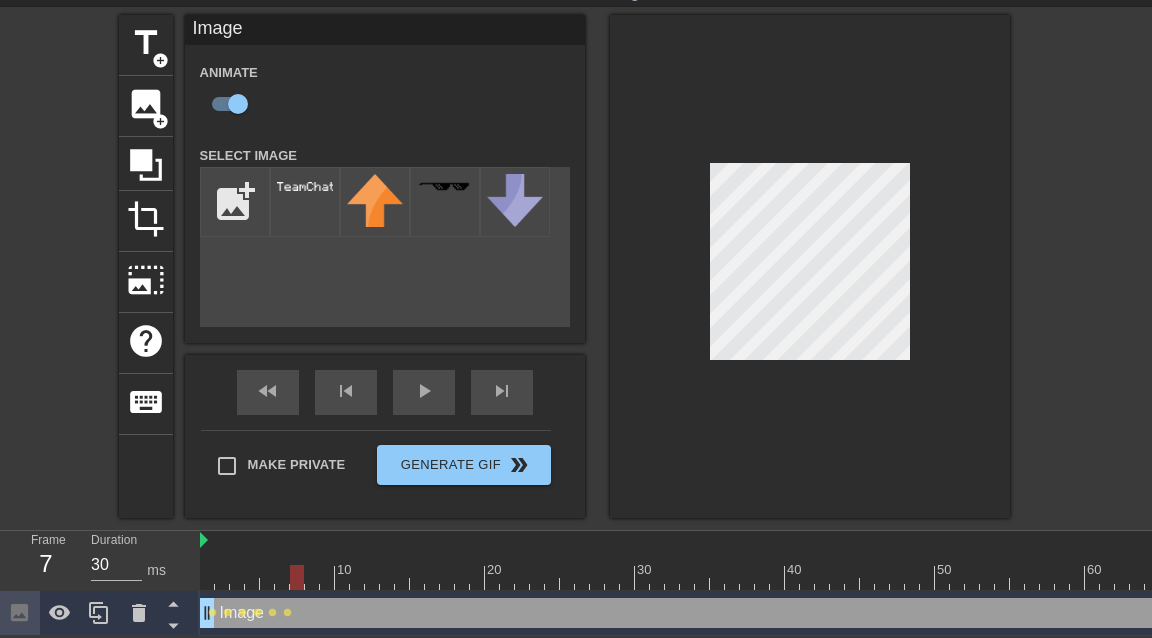 click at bounding box center [1040, 577] 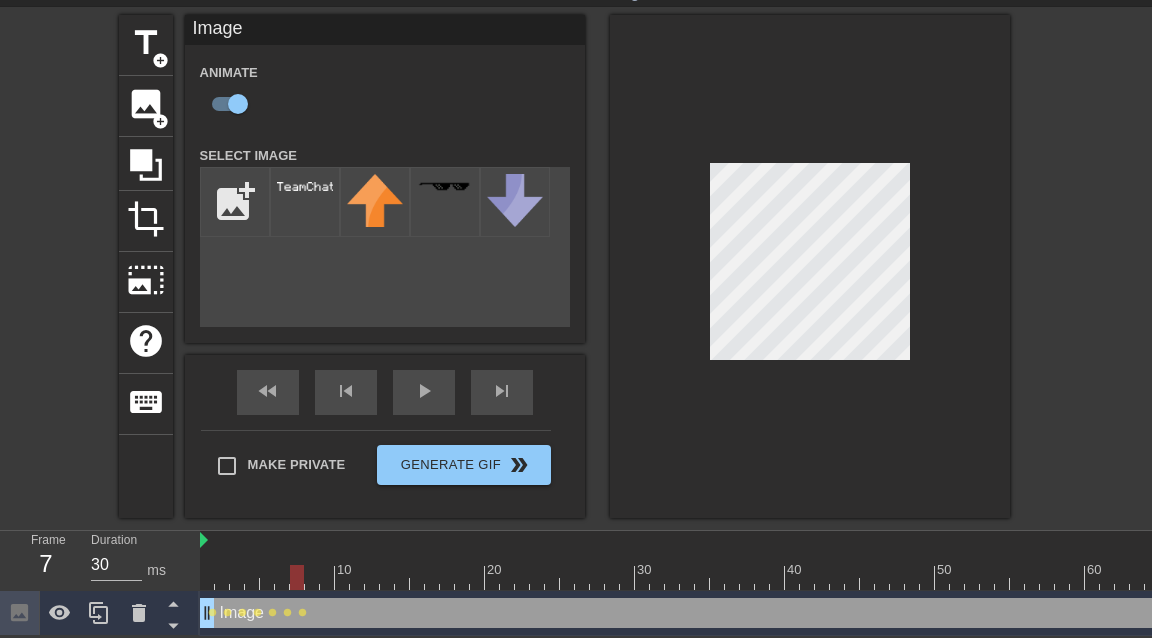 click at bounding box center [1040, 577] 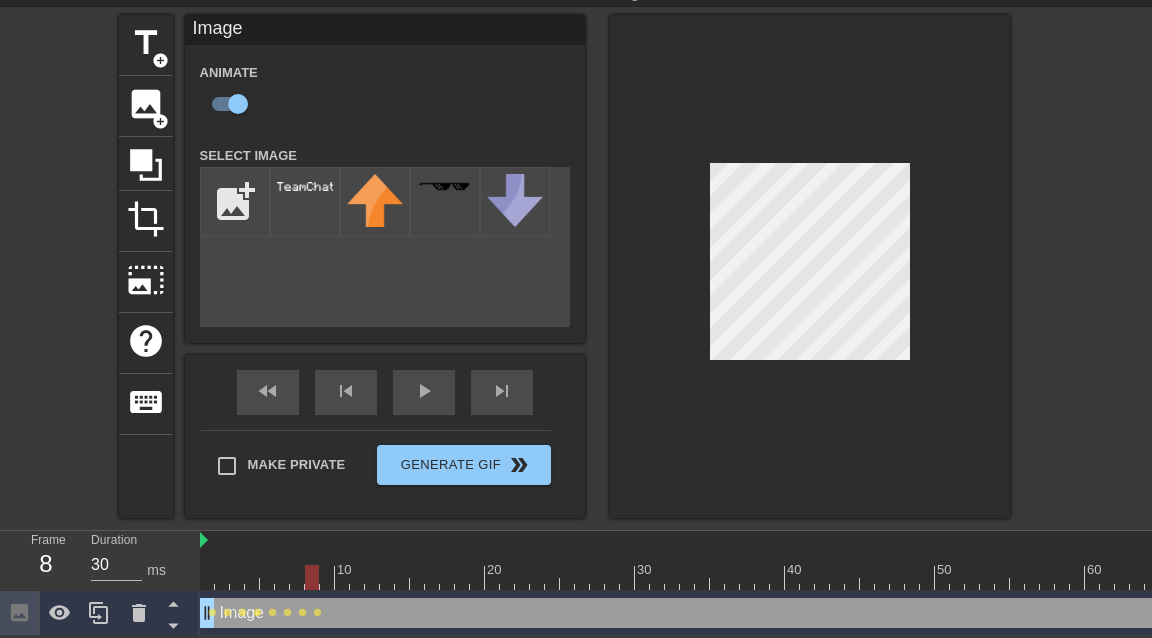 click at bounding box center (1040, 577) 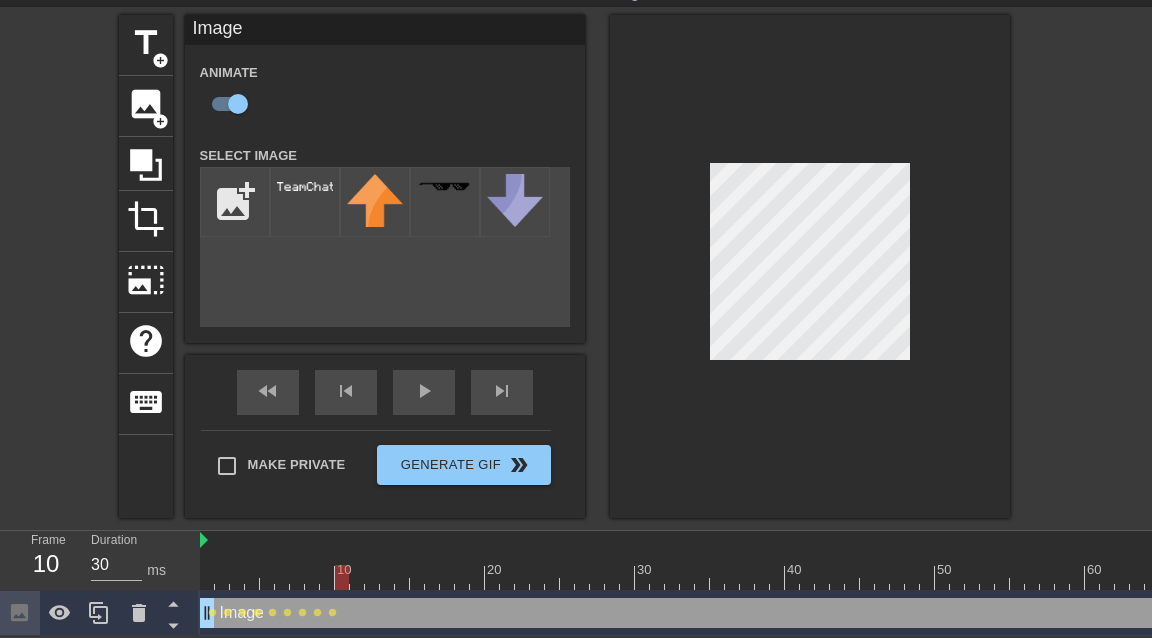 click at bounding box center (1040, 577) 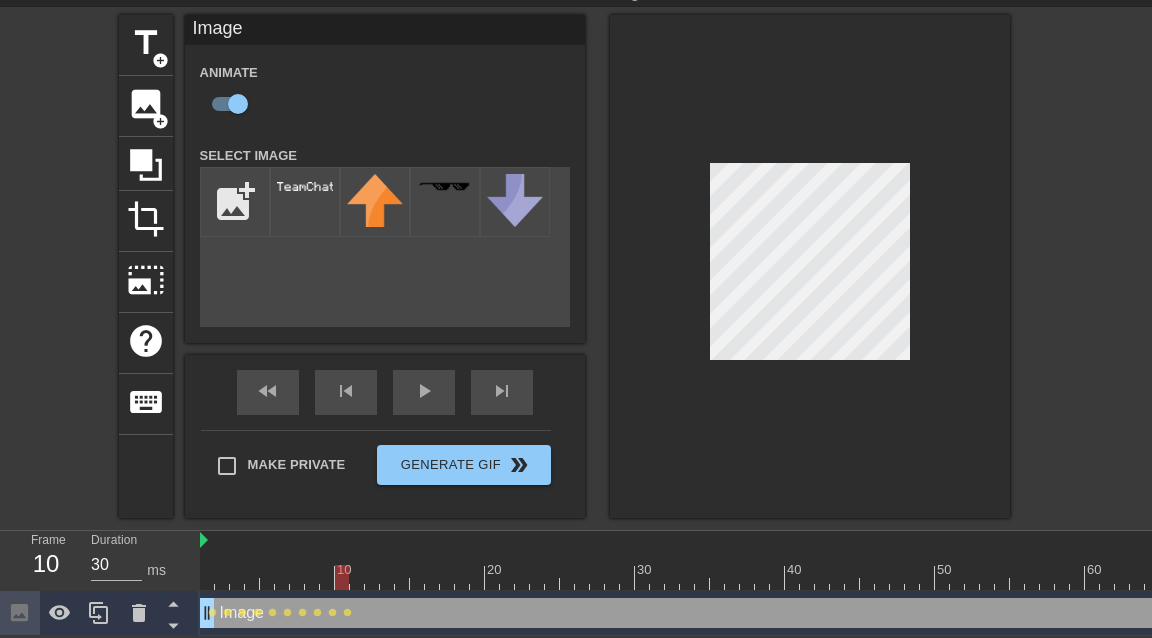 click at bounding box center (1040, 577) 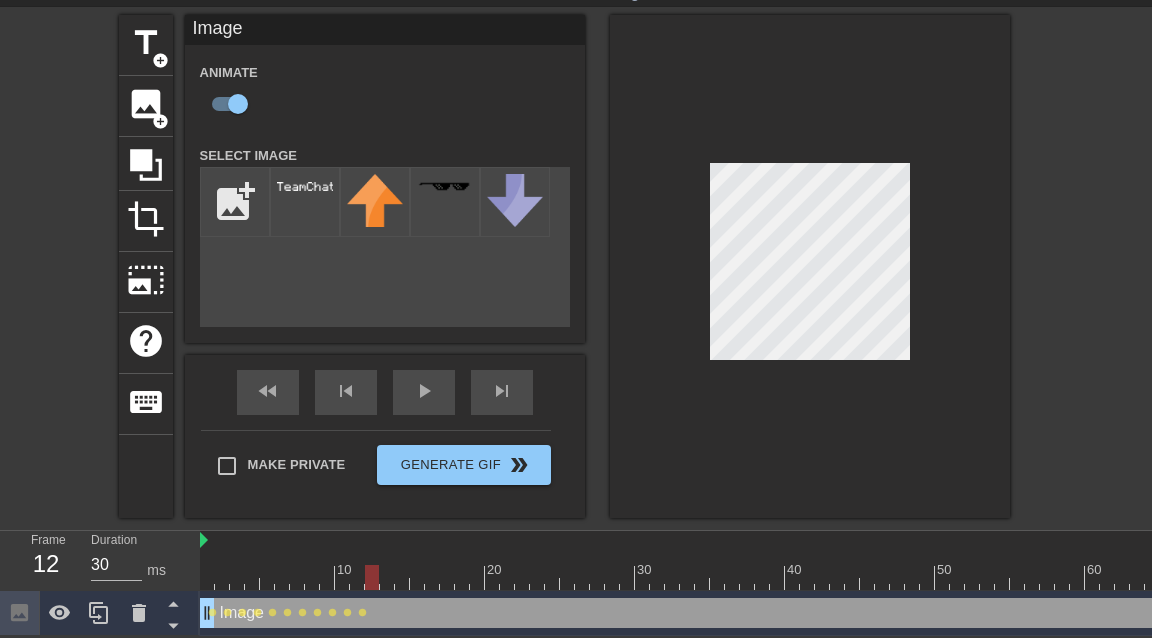 click at bounding box center (1040, 577) 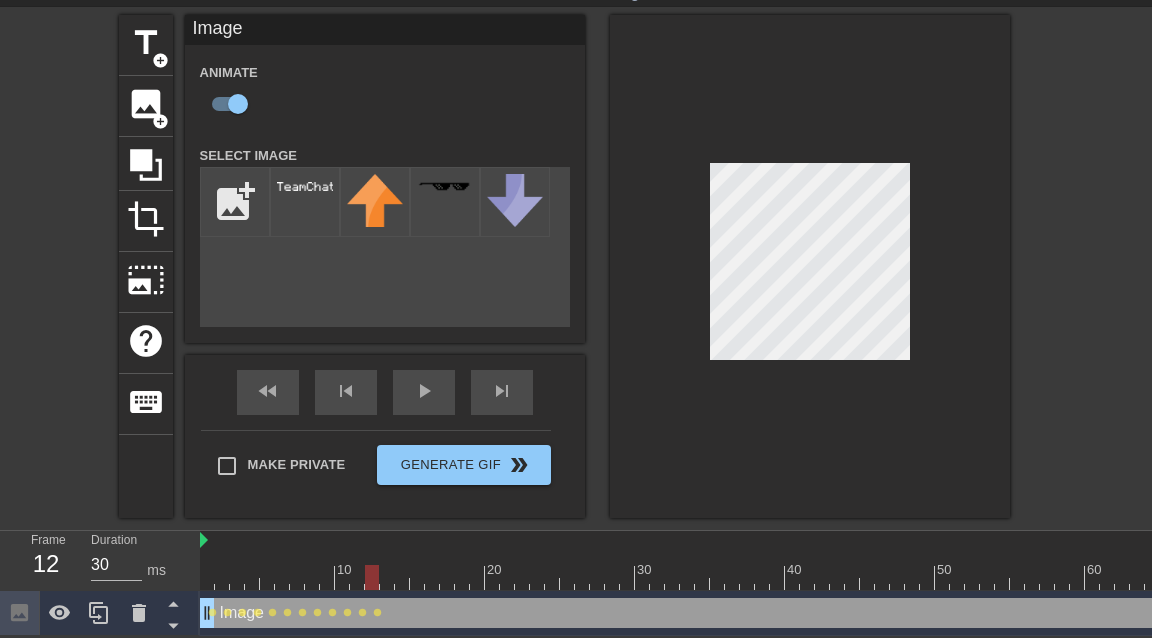 click at bounding box center [1040, 577] 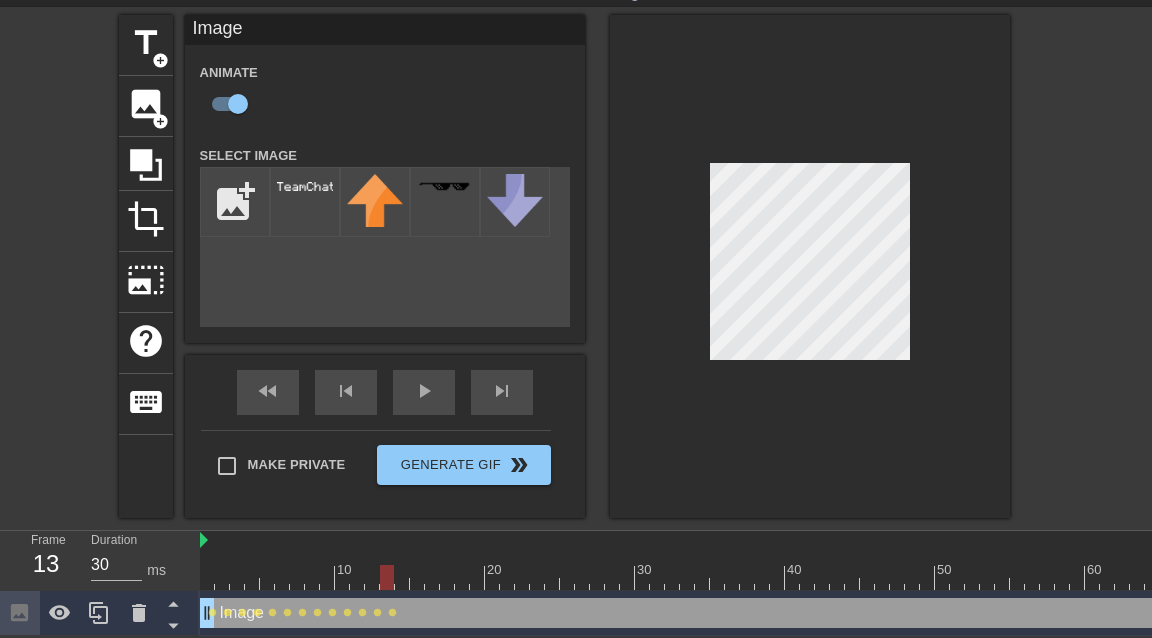 click at bounding box center (1040, 577) 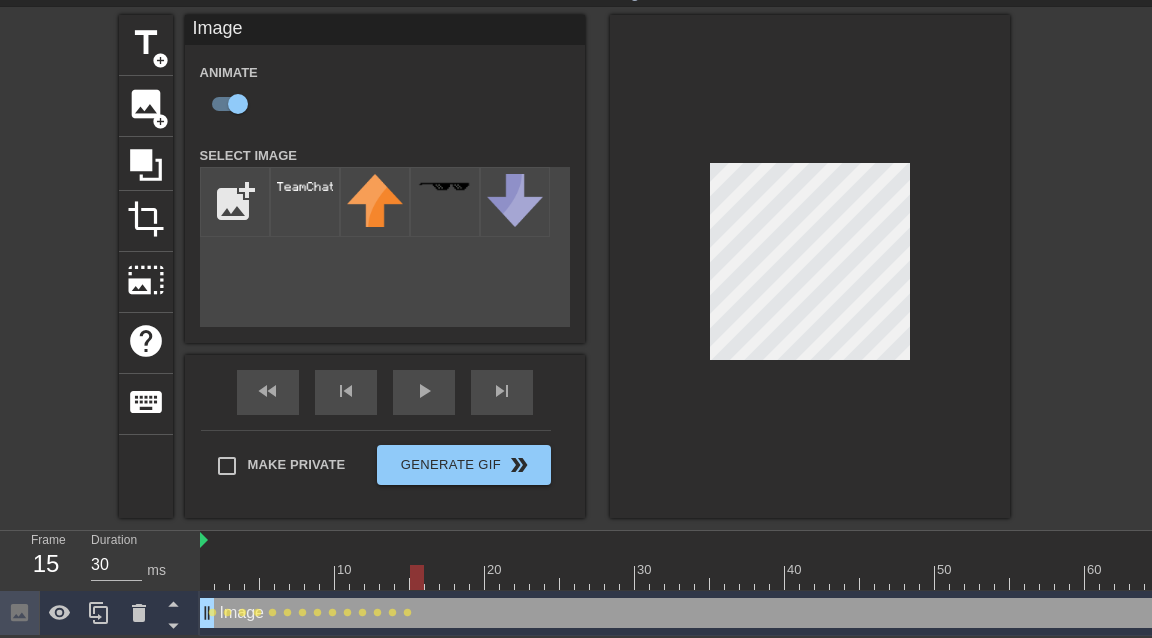 click at bounding box center [1040, 577] 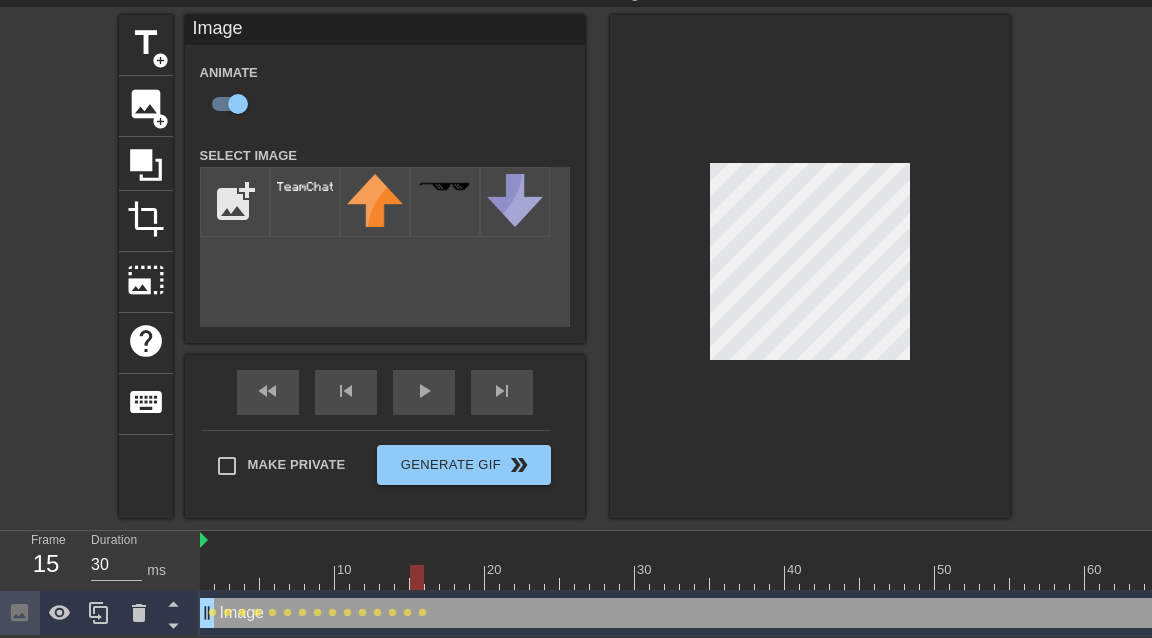 click at bounding box center [810, 266] 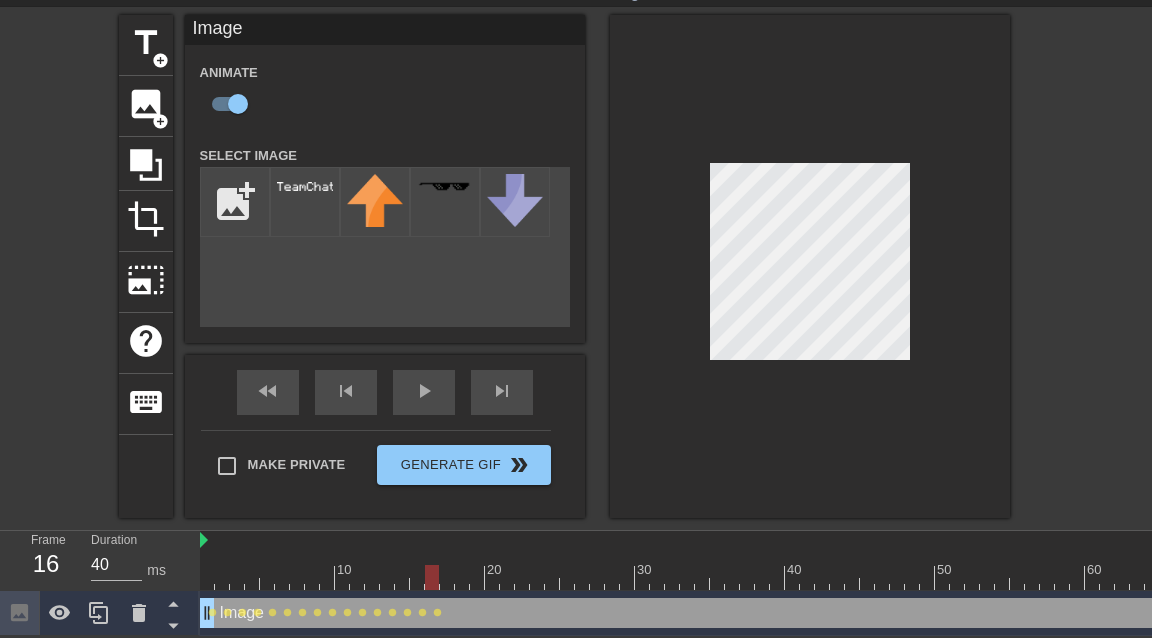 click at bounding box center (1040, 577) 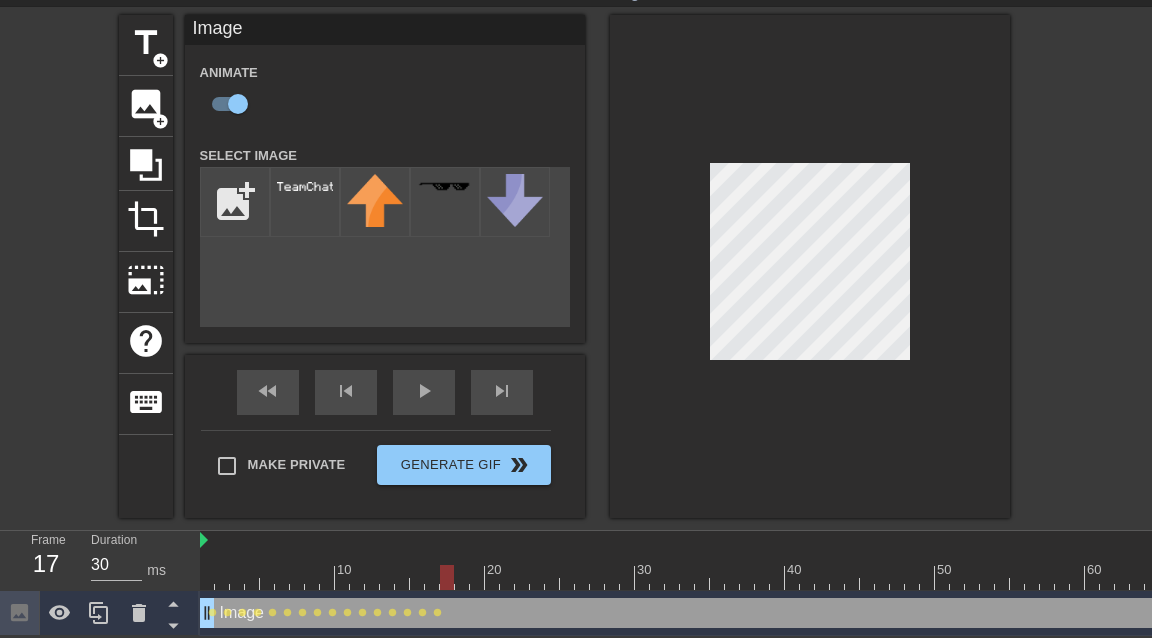 click at bounding box center [1040, 577] 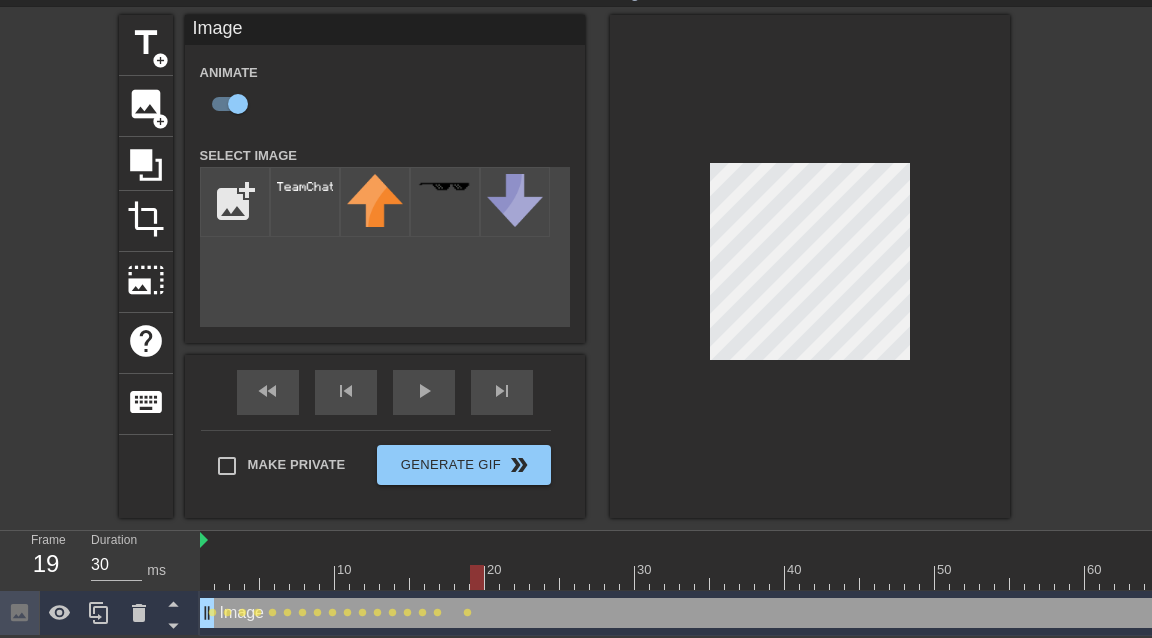 click at bounding box center [1040, 577] 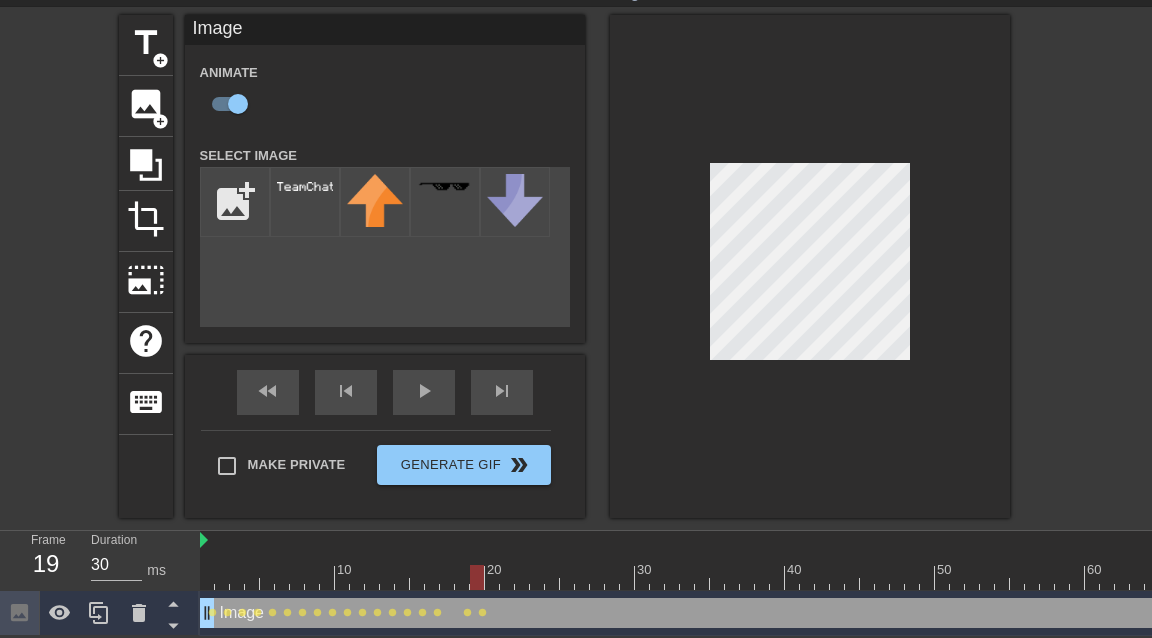click at bounding box center [1040, 577] 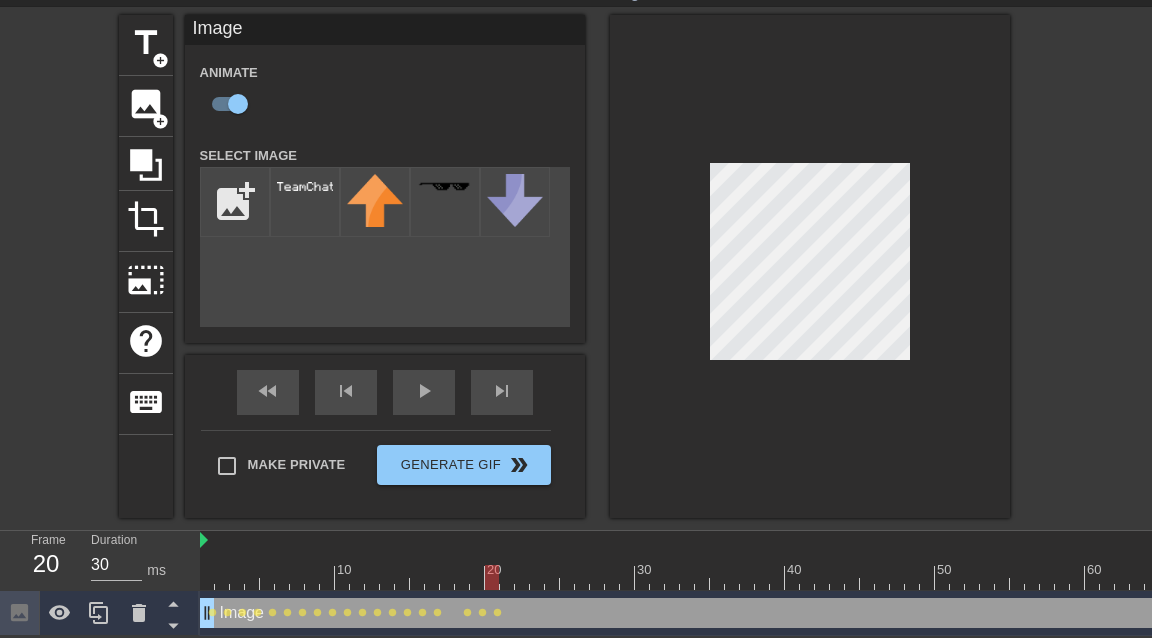 click at bounding box center [1040, 577] 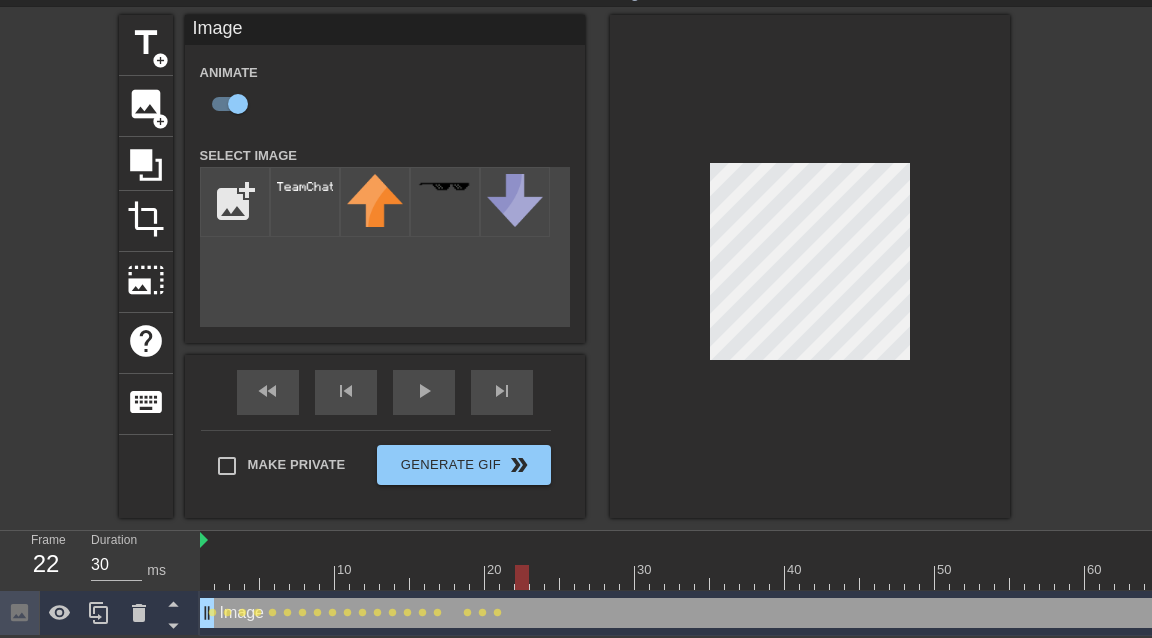 click at bounding box center (1040, 577) 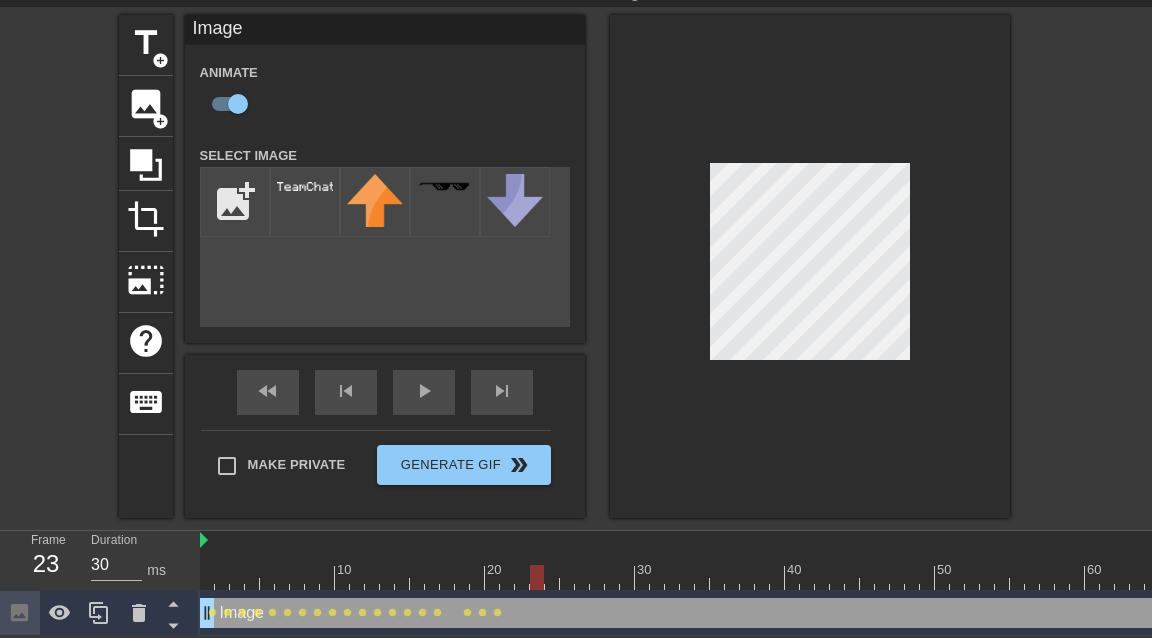 click at bounding box center [1040, 577] 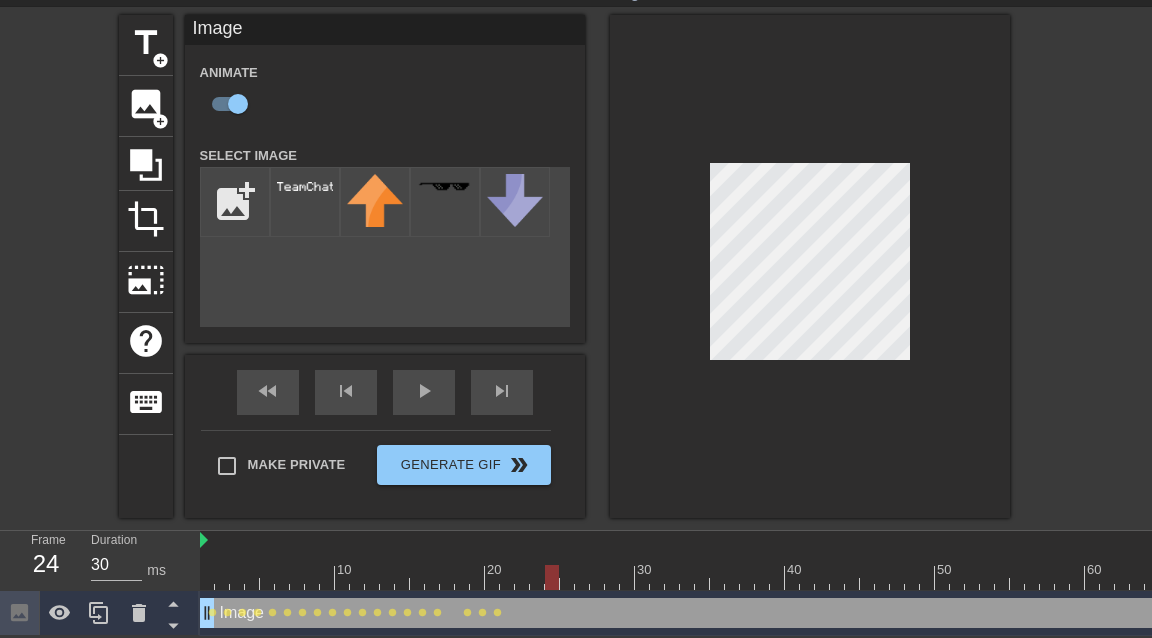 click at bounding box center (1040, 577) 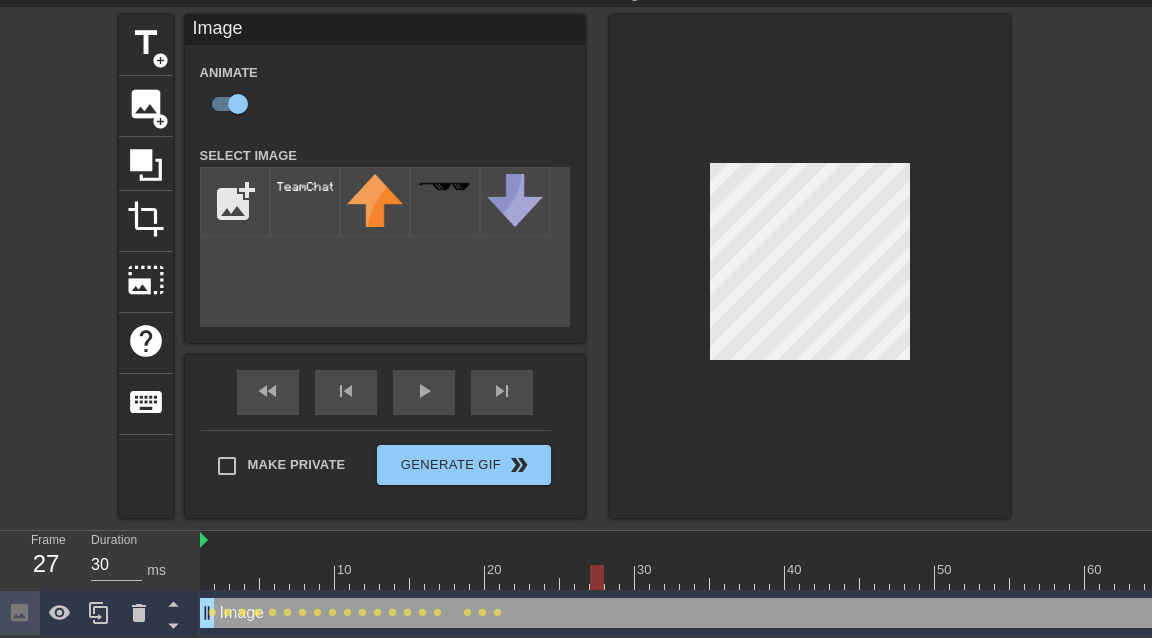 click at bounding box center [1040, 577] 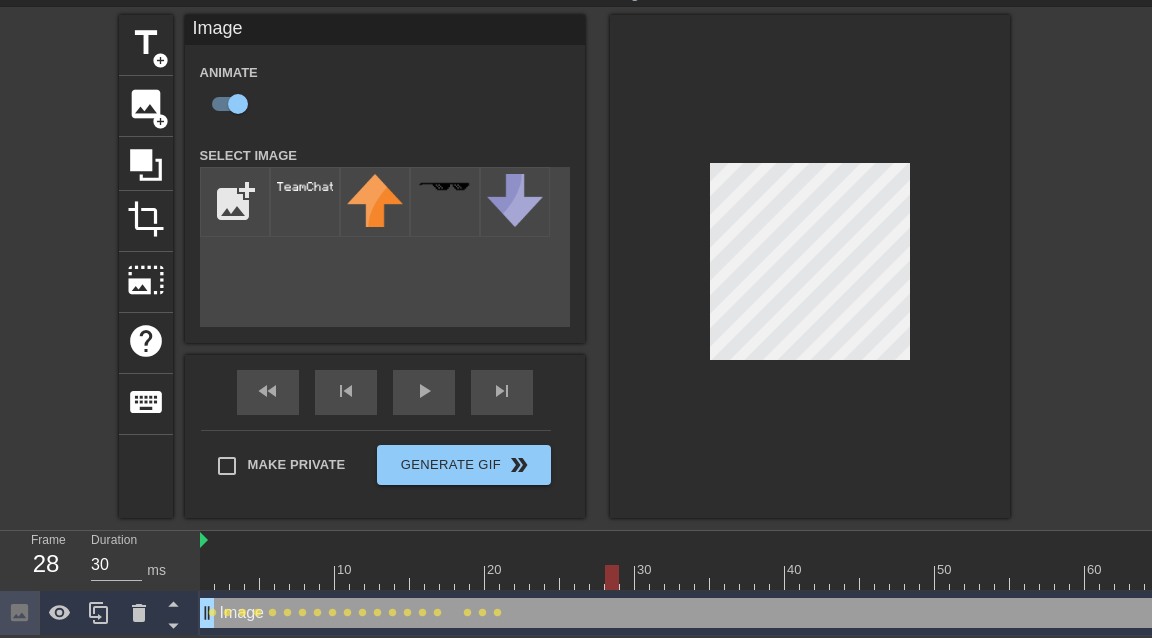 click at bounding box center [1040, 577] 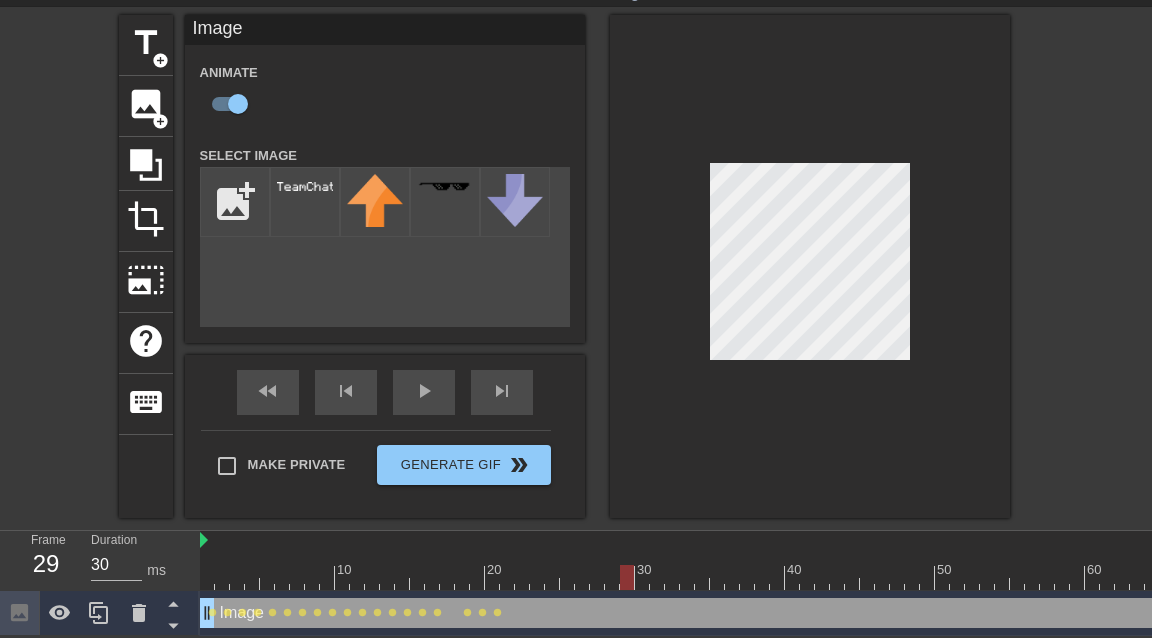click at bounding box center (1040, 577) 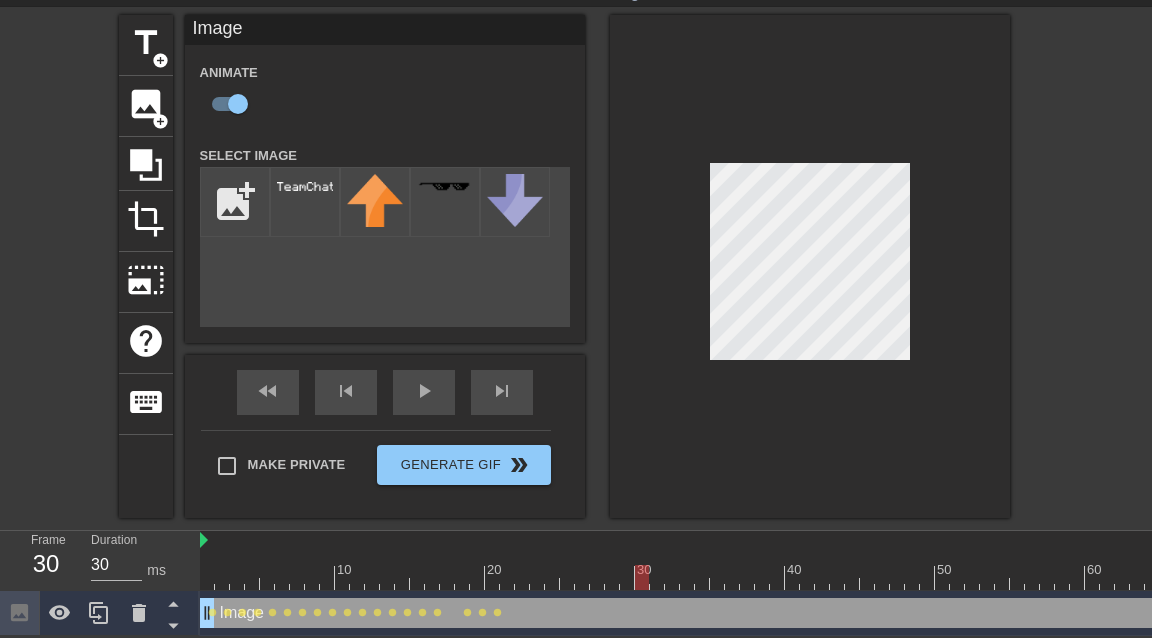 click at bounding box center (1040, 577) 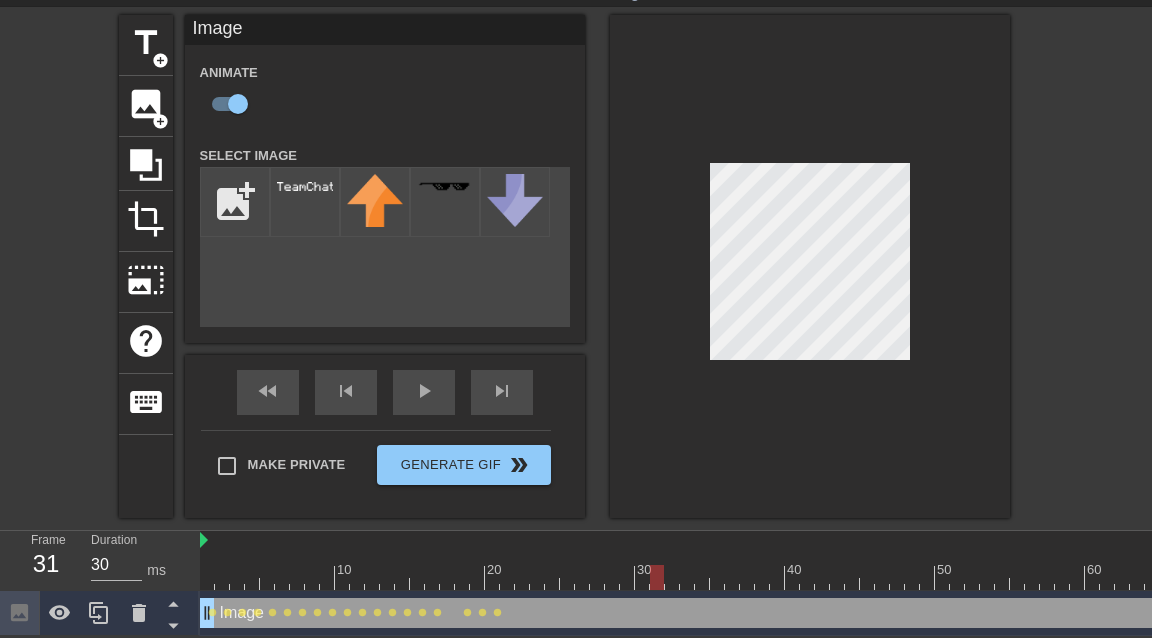 click at bounding box center (1040, 577) 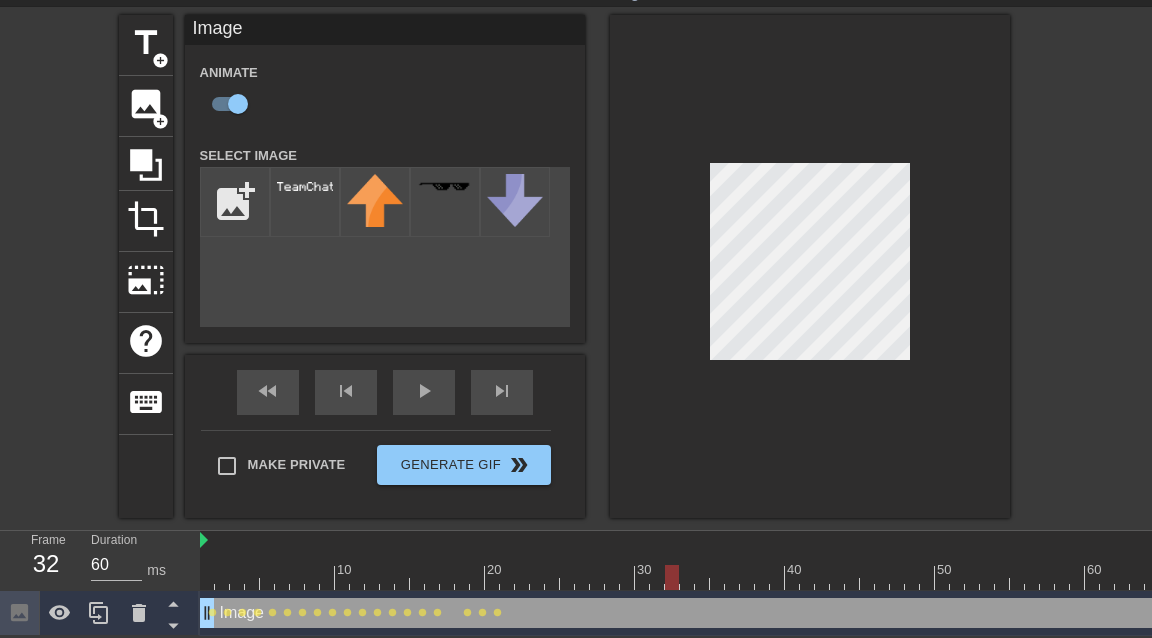 click at bounding box center [1040, 577] 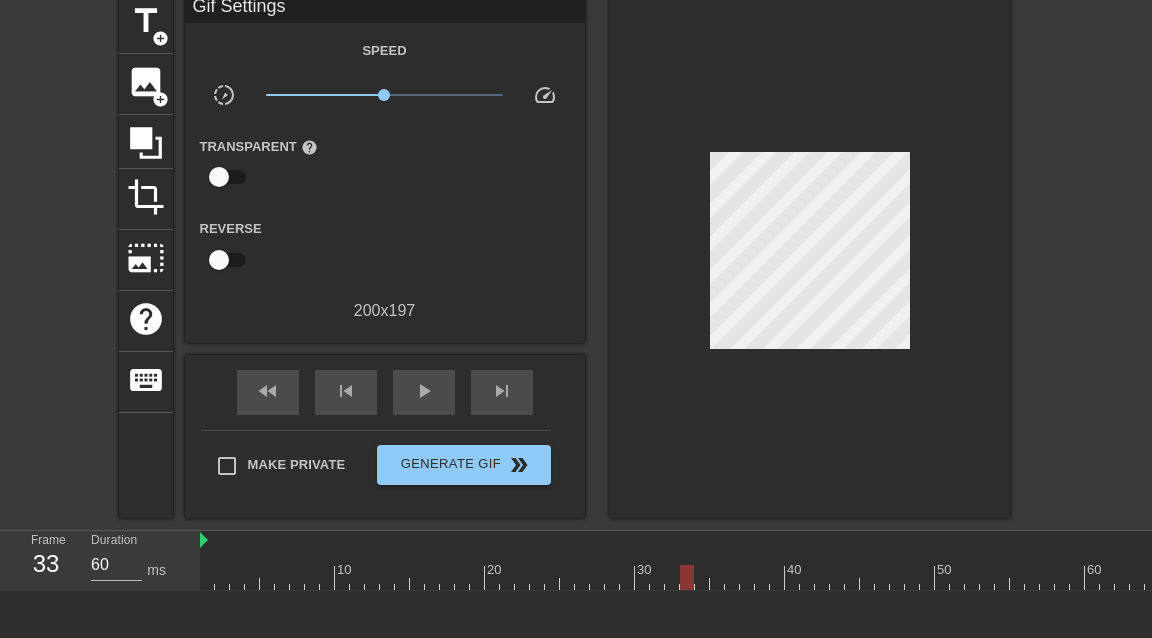 scroll, scrollTop: 177, scrollLeft: 0, axis: vertical 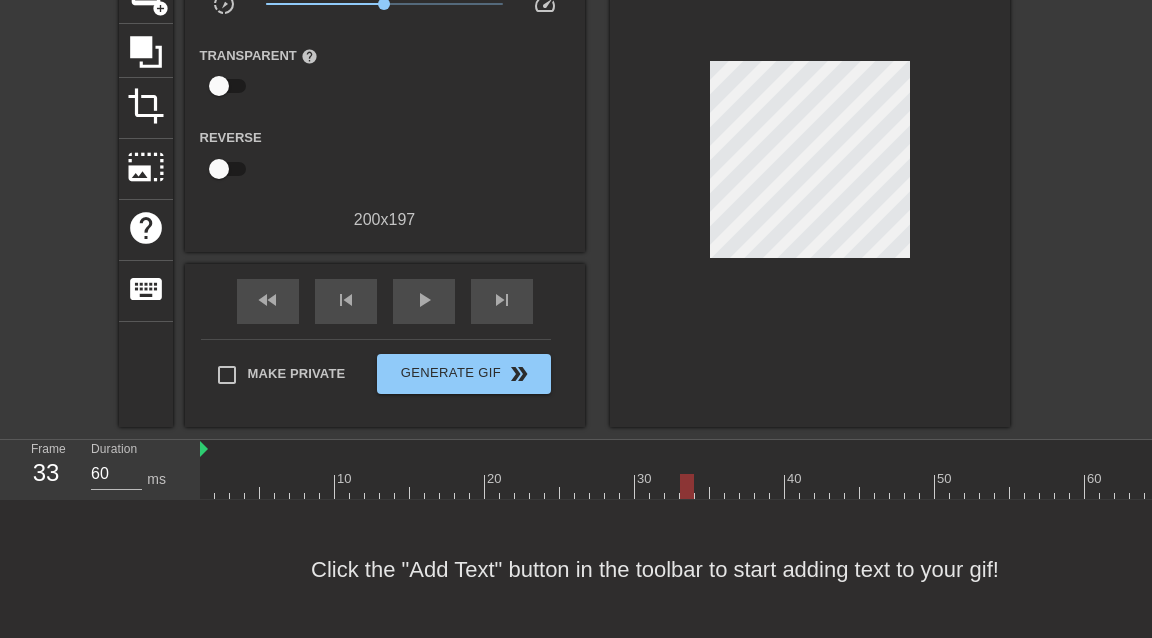 type on "30" 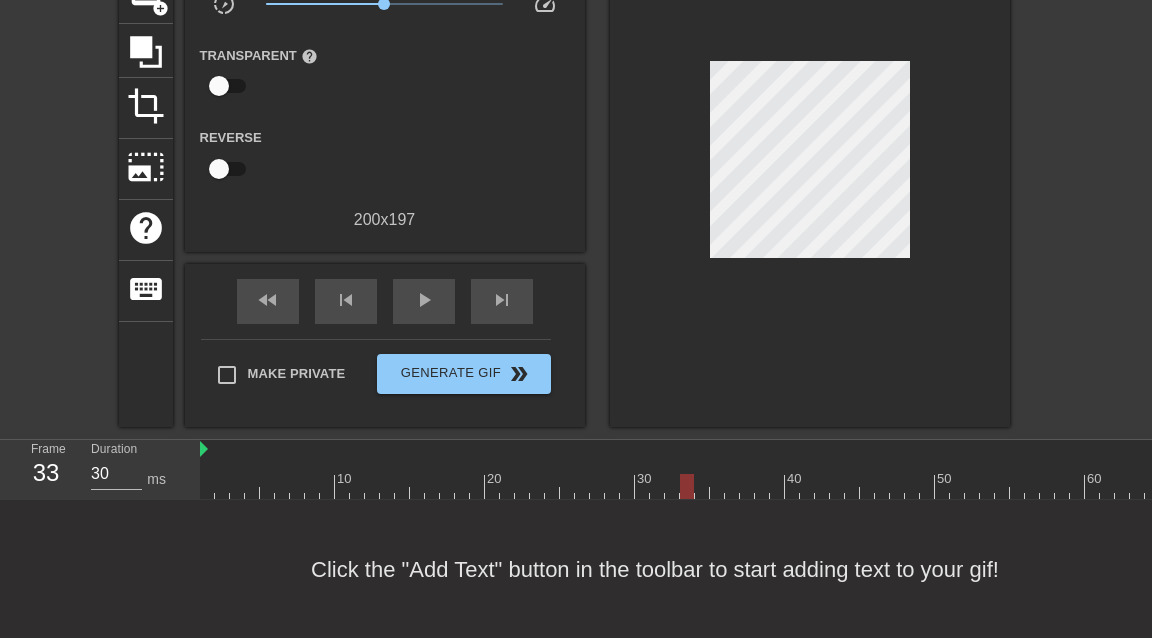 click at bounding box center (1040, 486) 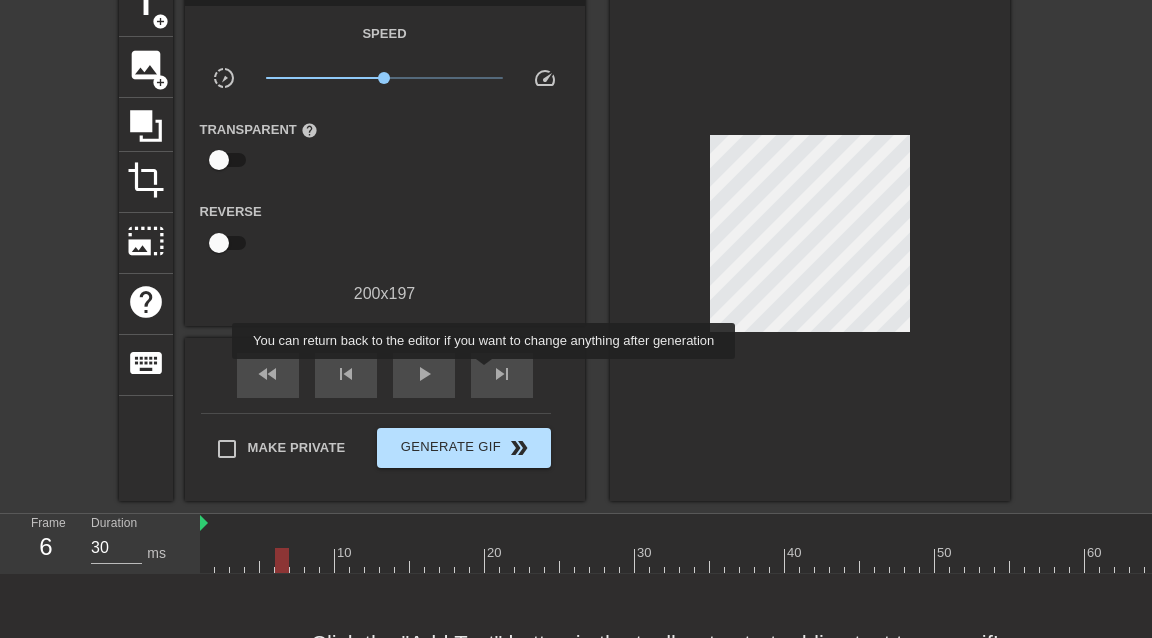 scroll, scrollTop: 0, scrollLeft: 0, axis: both 